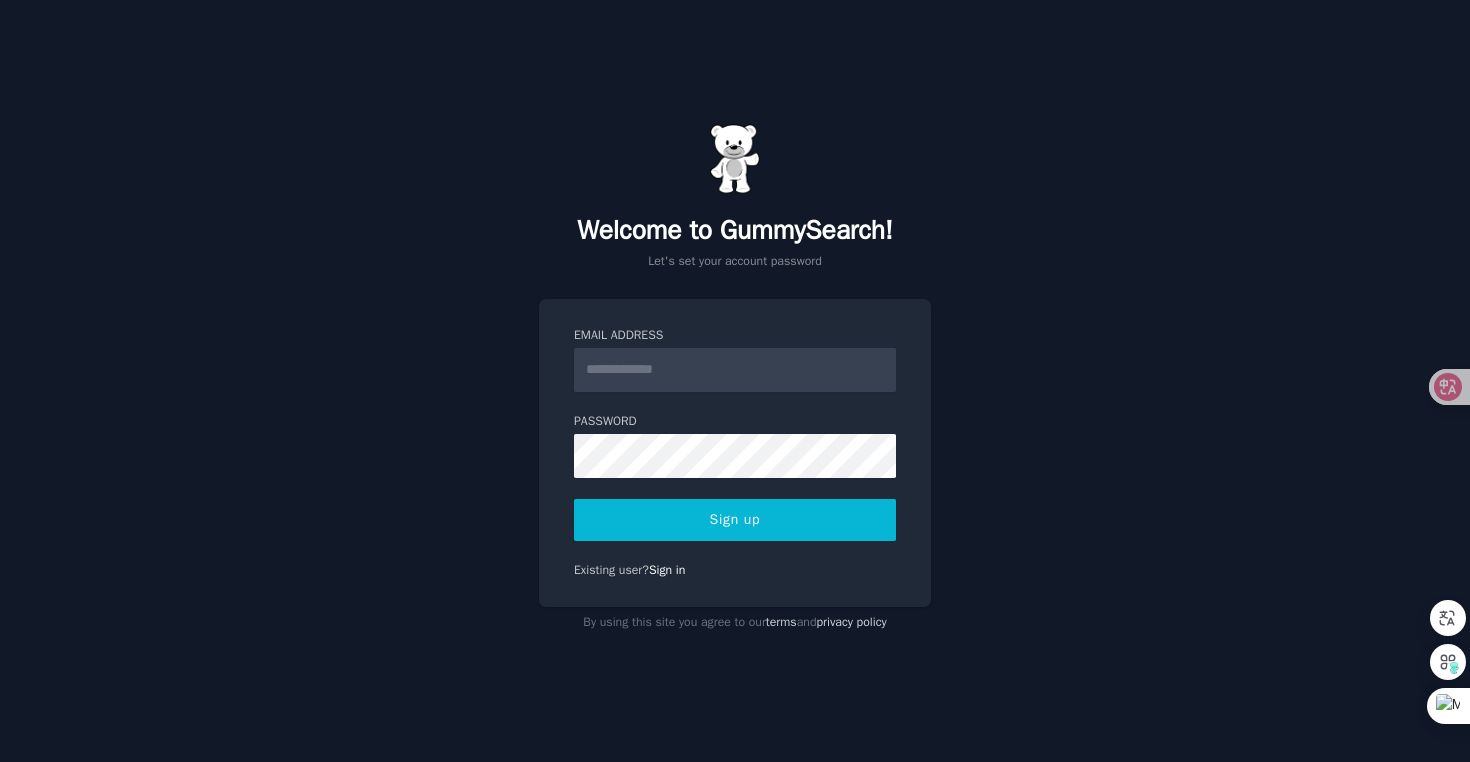scroll, scrollTop: 0, scrollLeft: 0, axis: both 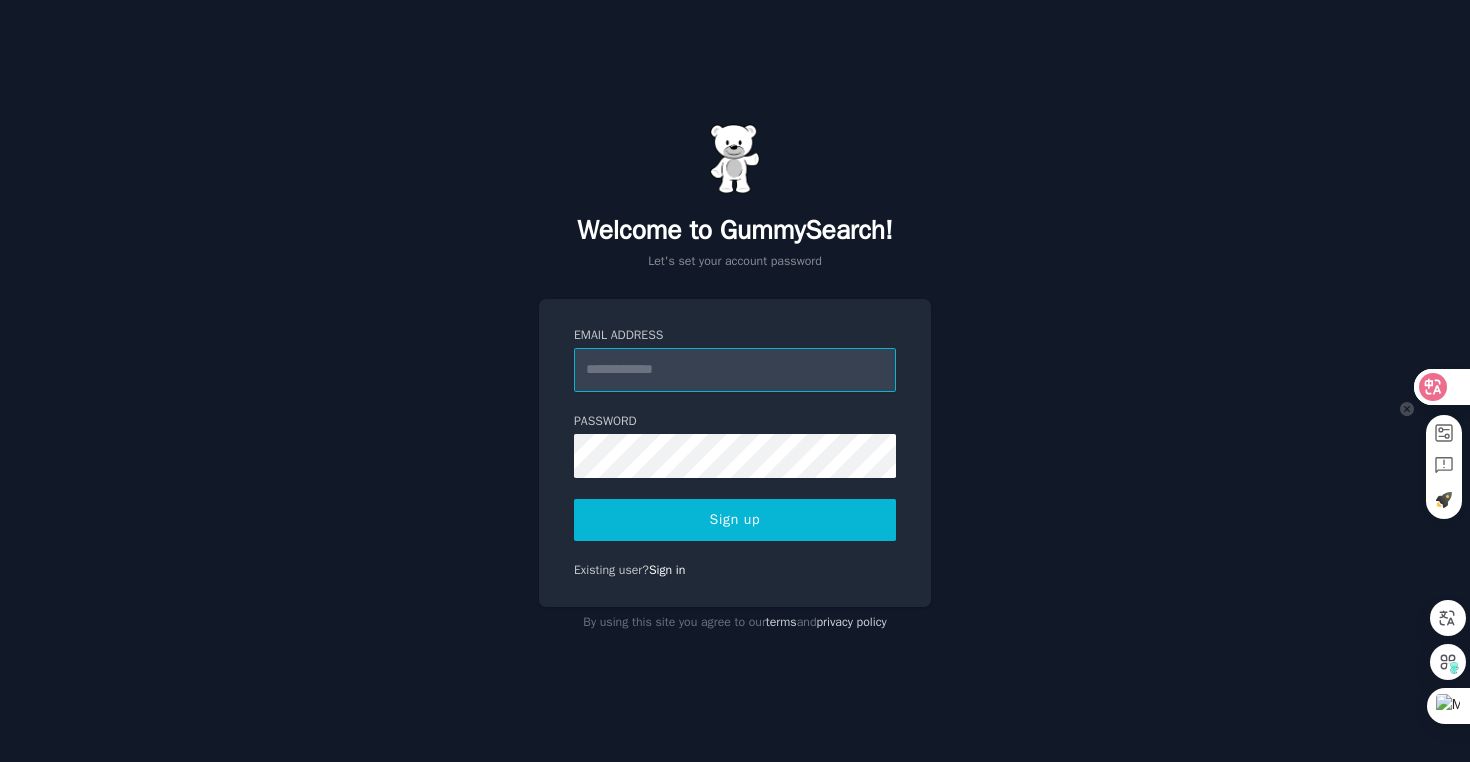 click 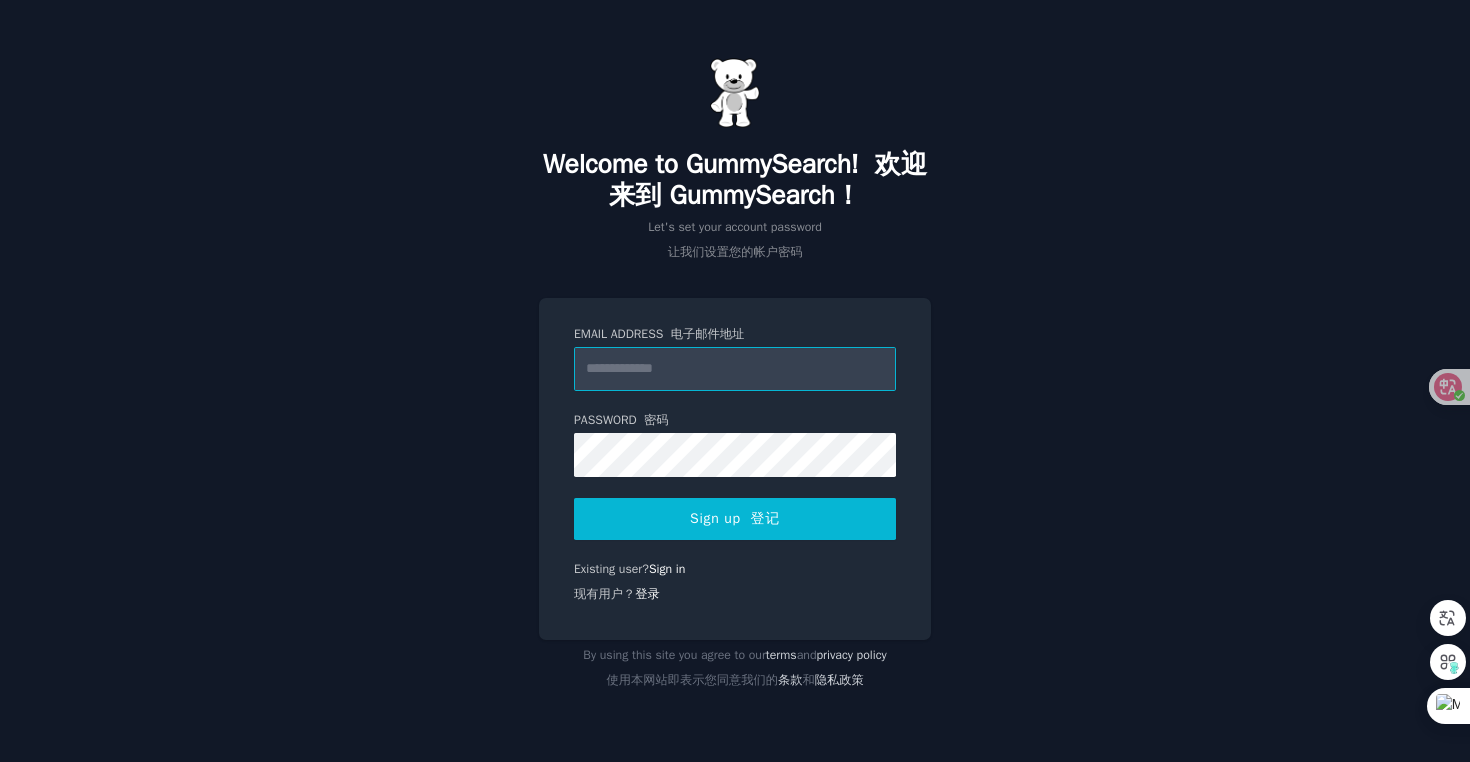 click on "Email Address    电子邮件地址" at bounding box center [735, 369] 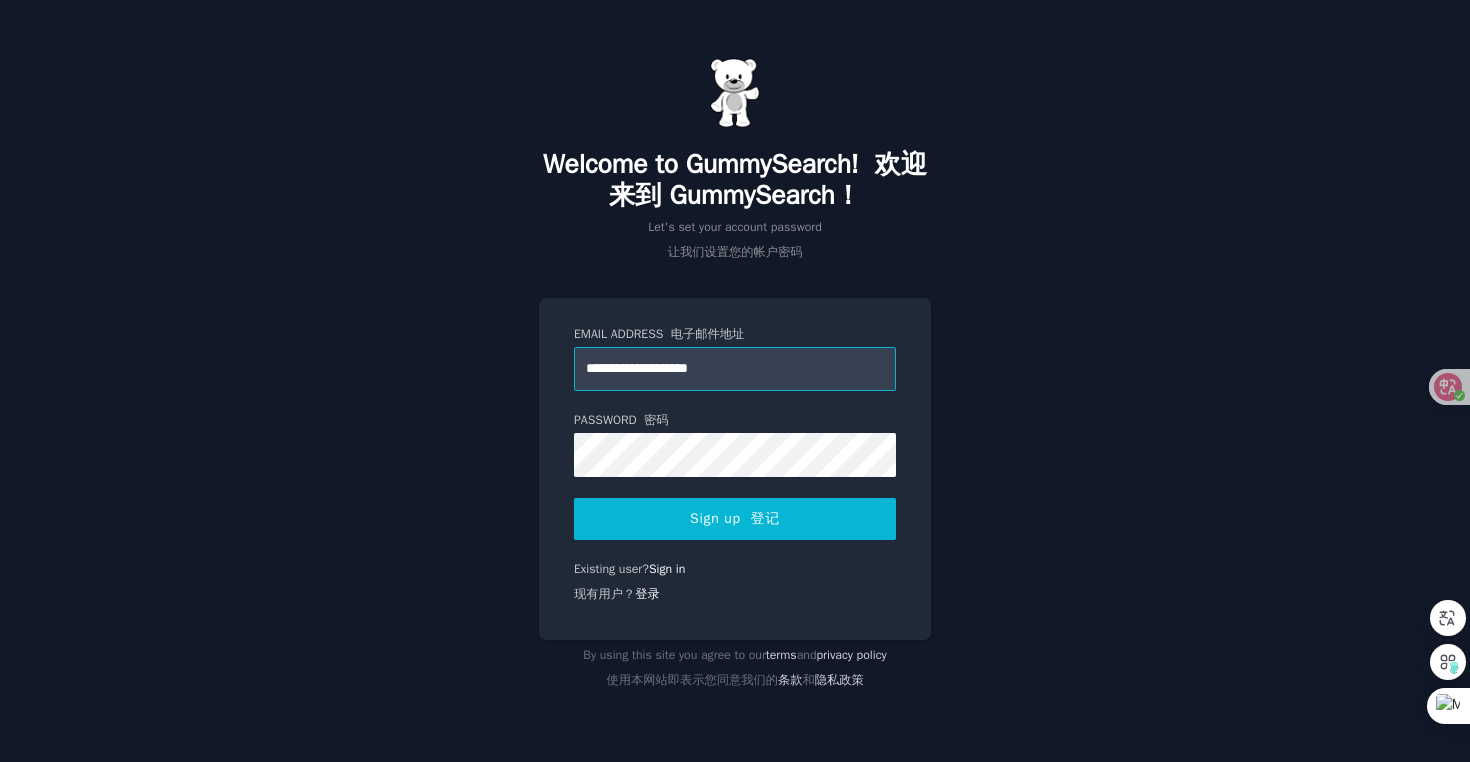 type on "**********" 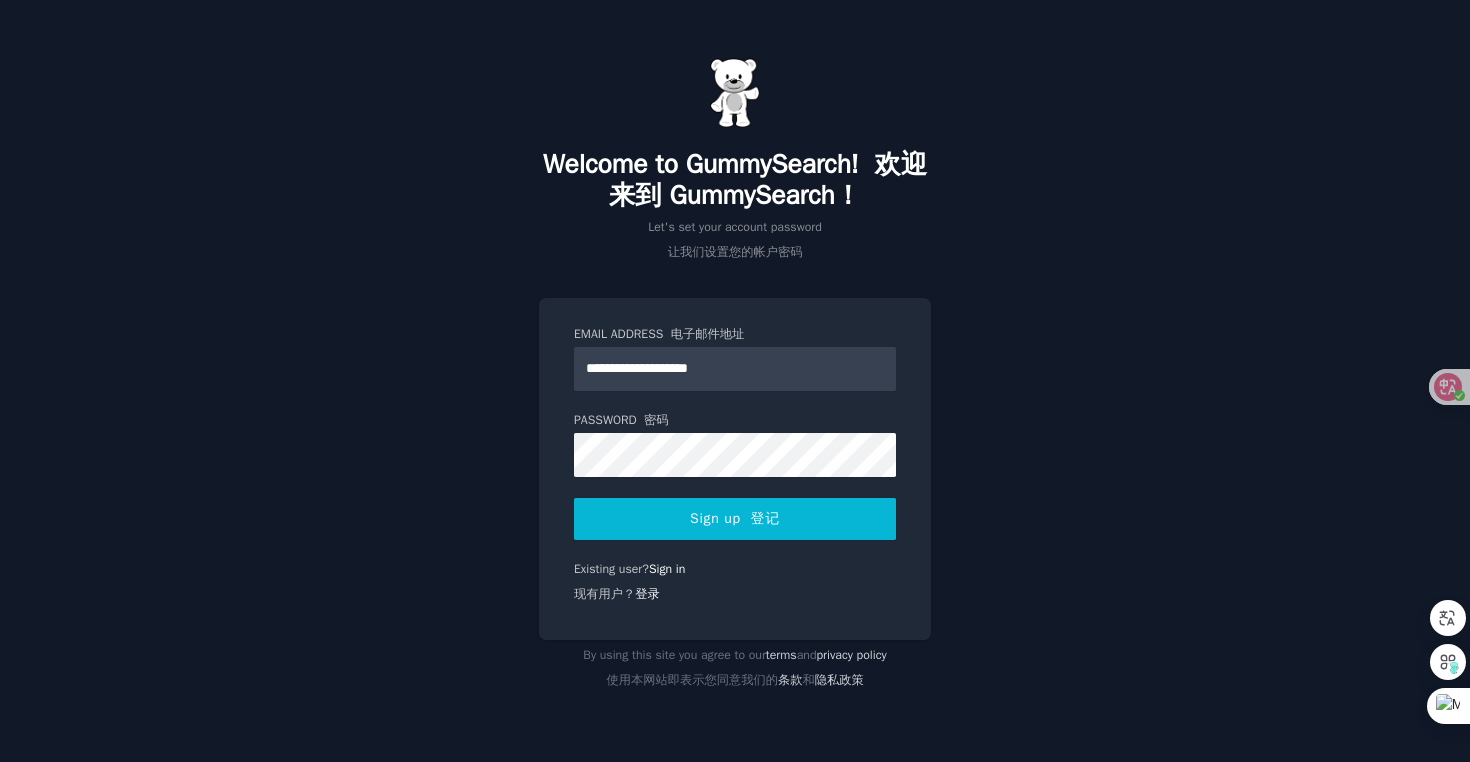 click on "Sign up    登记" at bounding box center [735, 519] 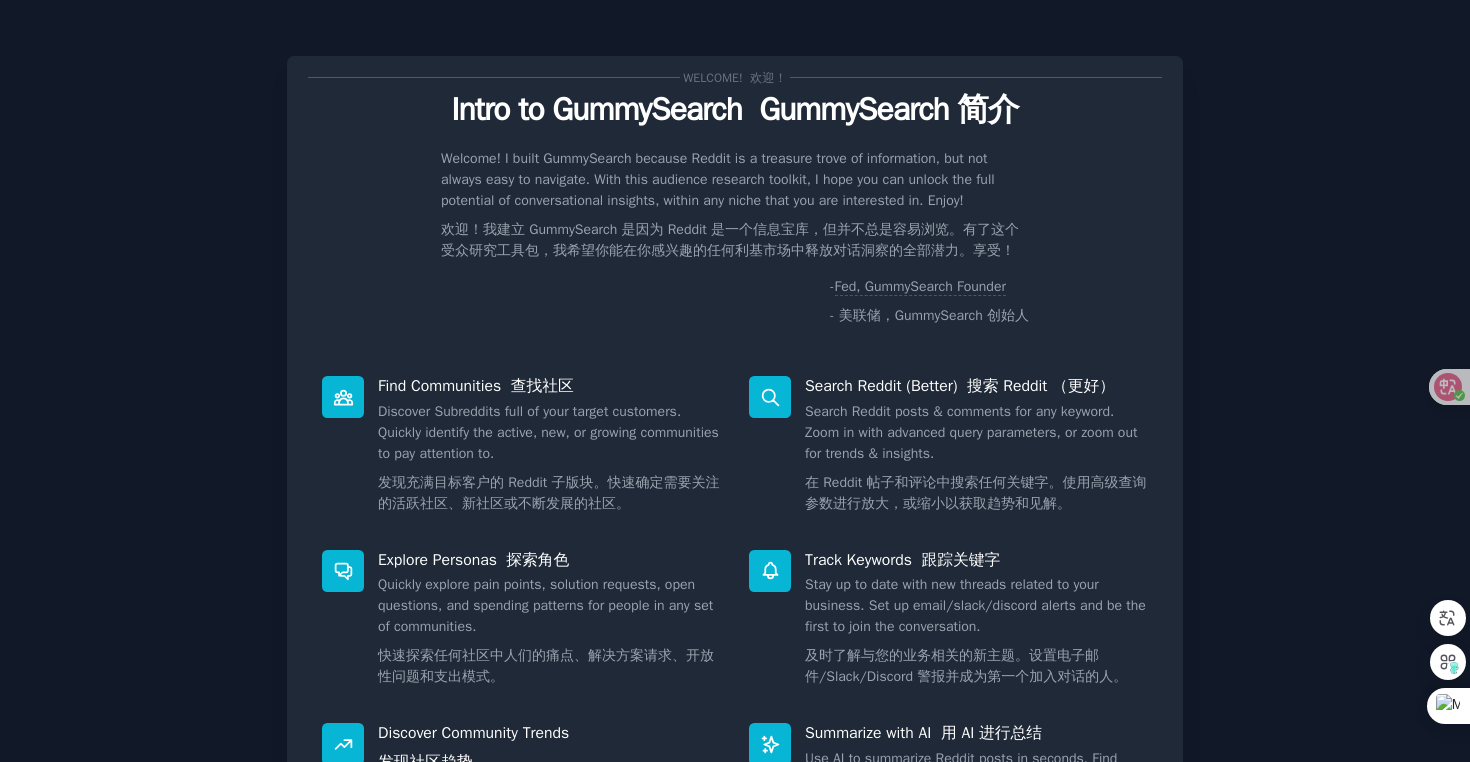 scroll, scrollTop: 0, scrollLeft: 0, axis: both 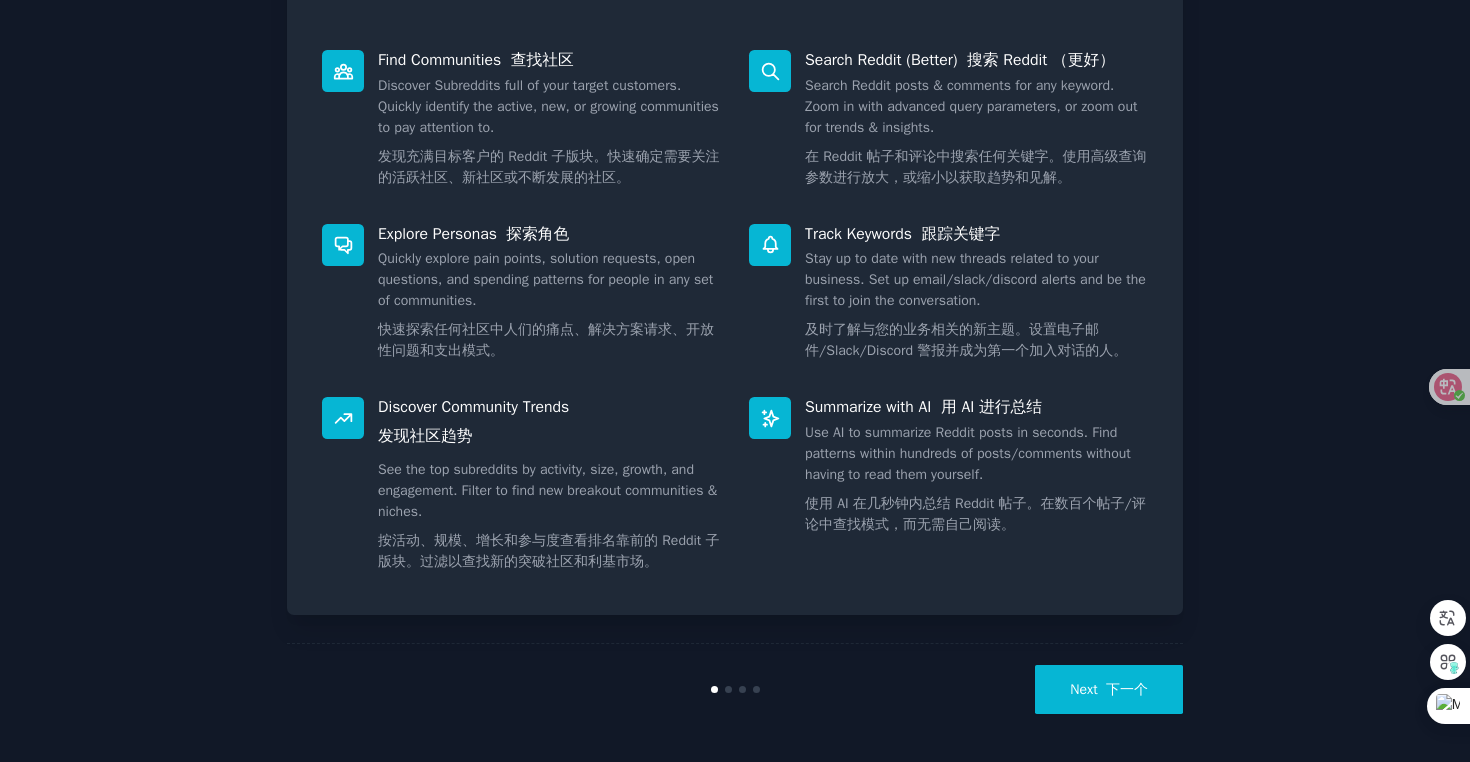 click on "Next    下一个" at bounding box center [1109, 689] 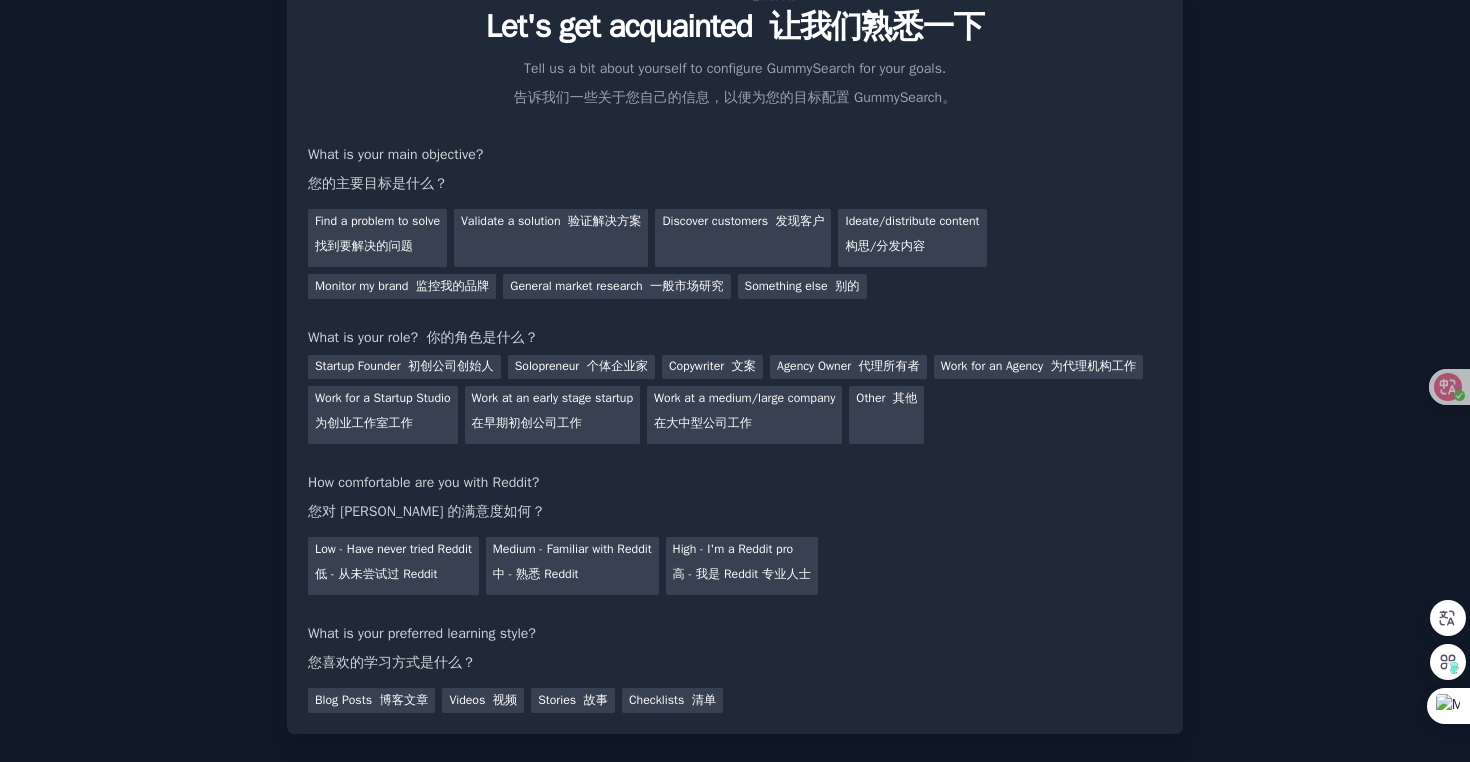 scroll, scrollTop: 95, scrollLeft: 0, axis: vertical 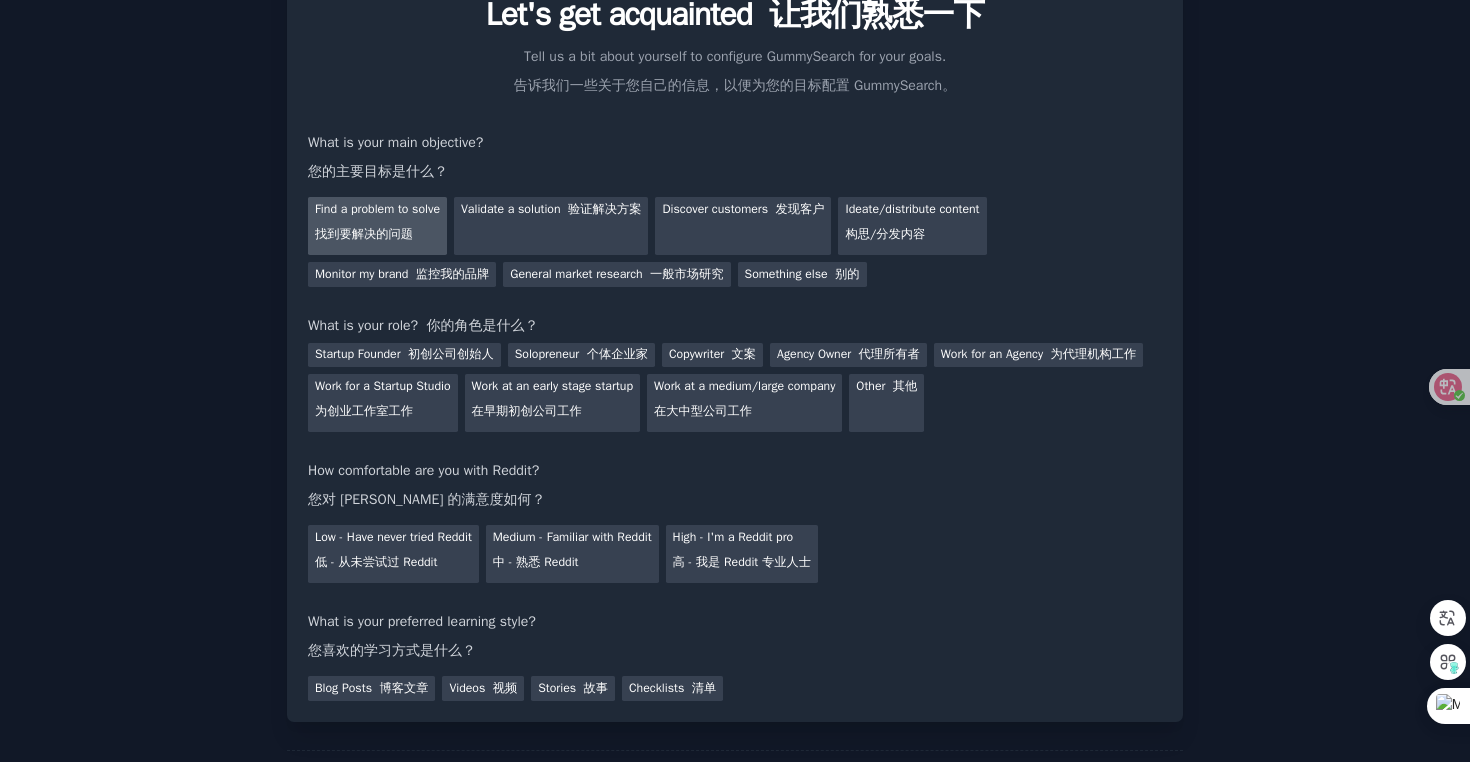 click on "Find a problem to solve 找到要解决的问题" at bounding box center (377, 226) 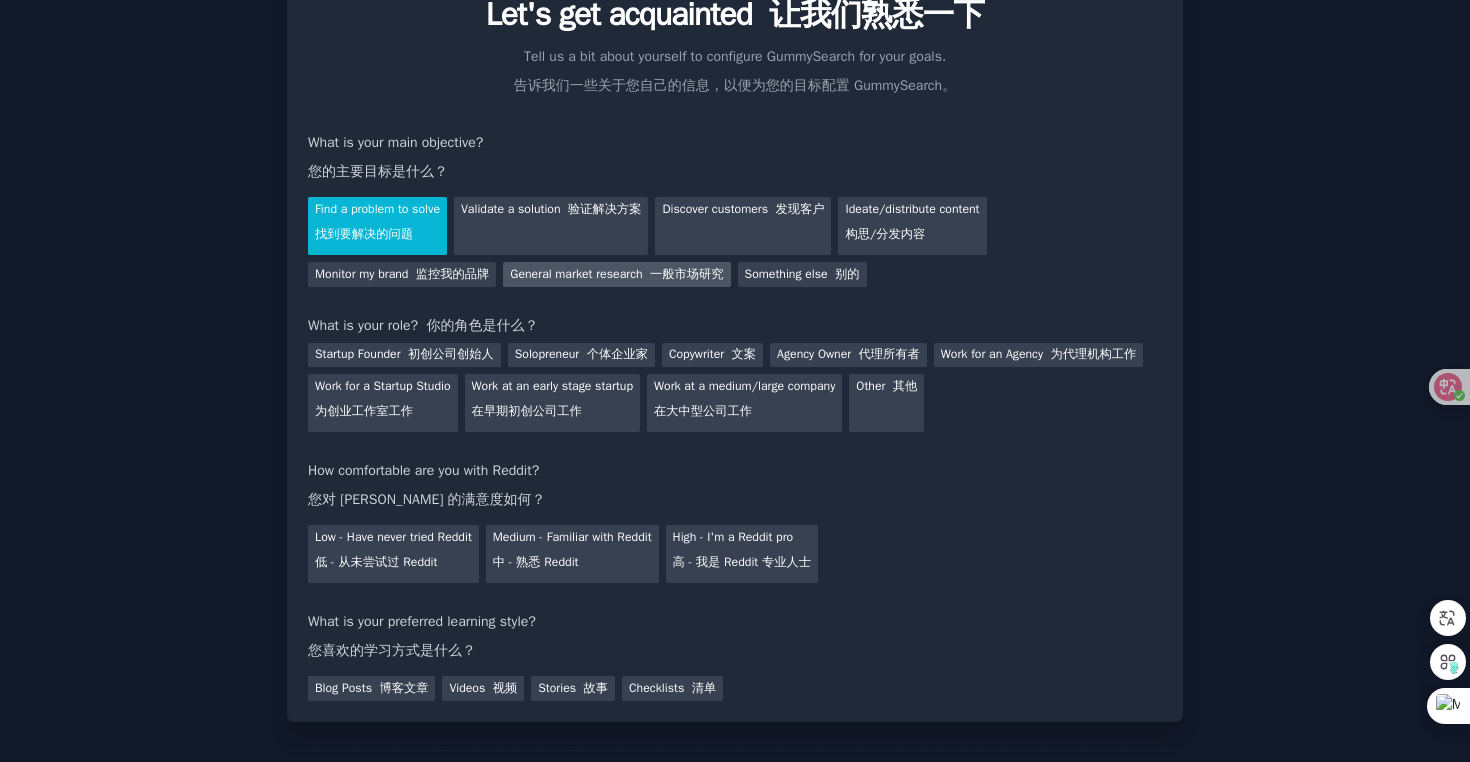 click on "General market research    一般市场研究" at bounding box center (616, 274) 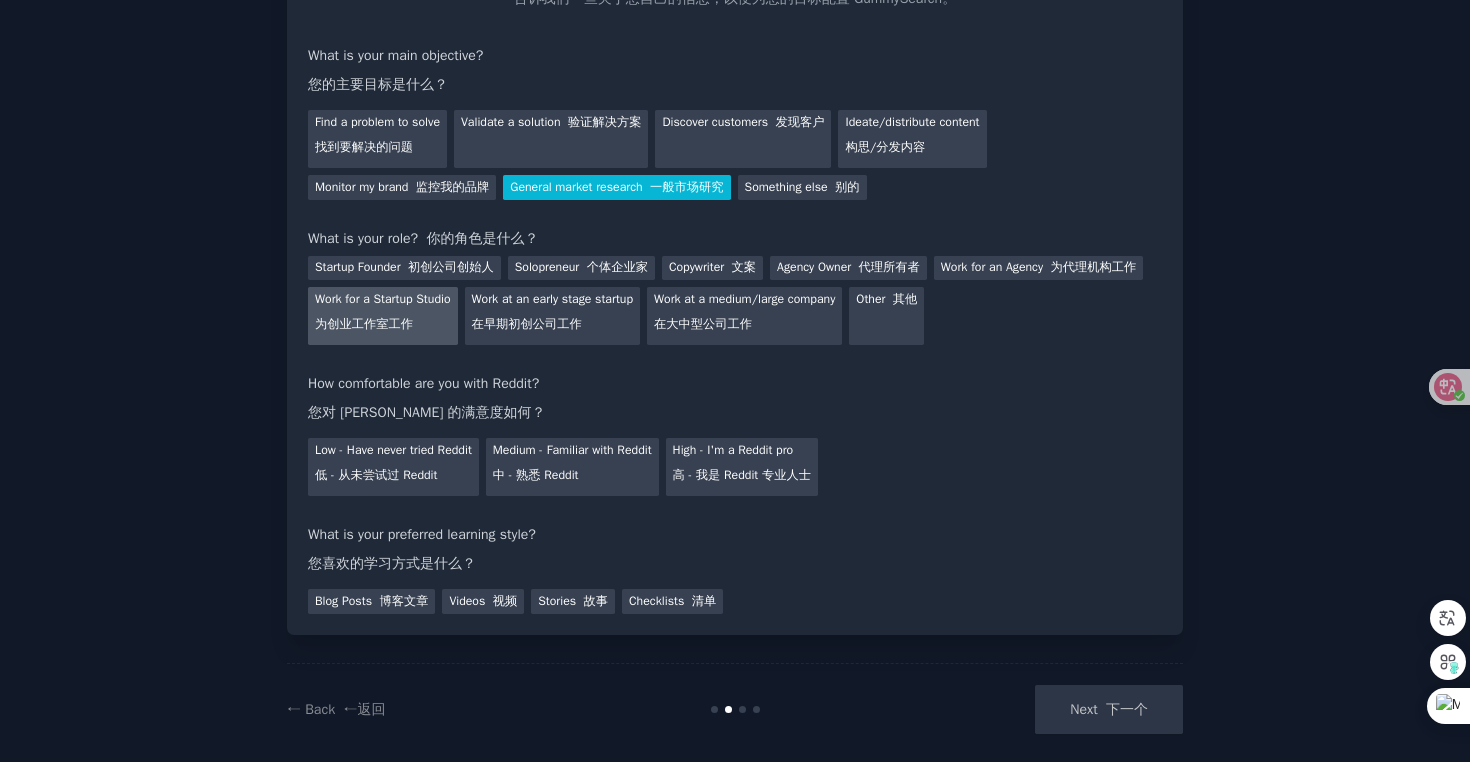 scroll, scrollTop: 194, scrollLeft: 0, axis: vertical 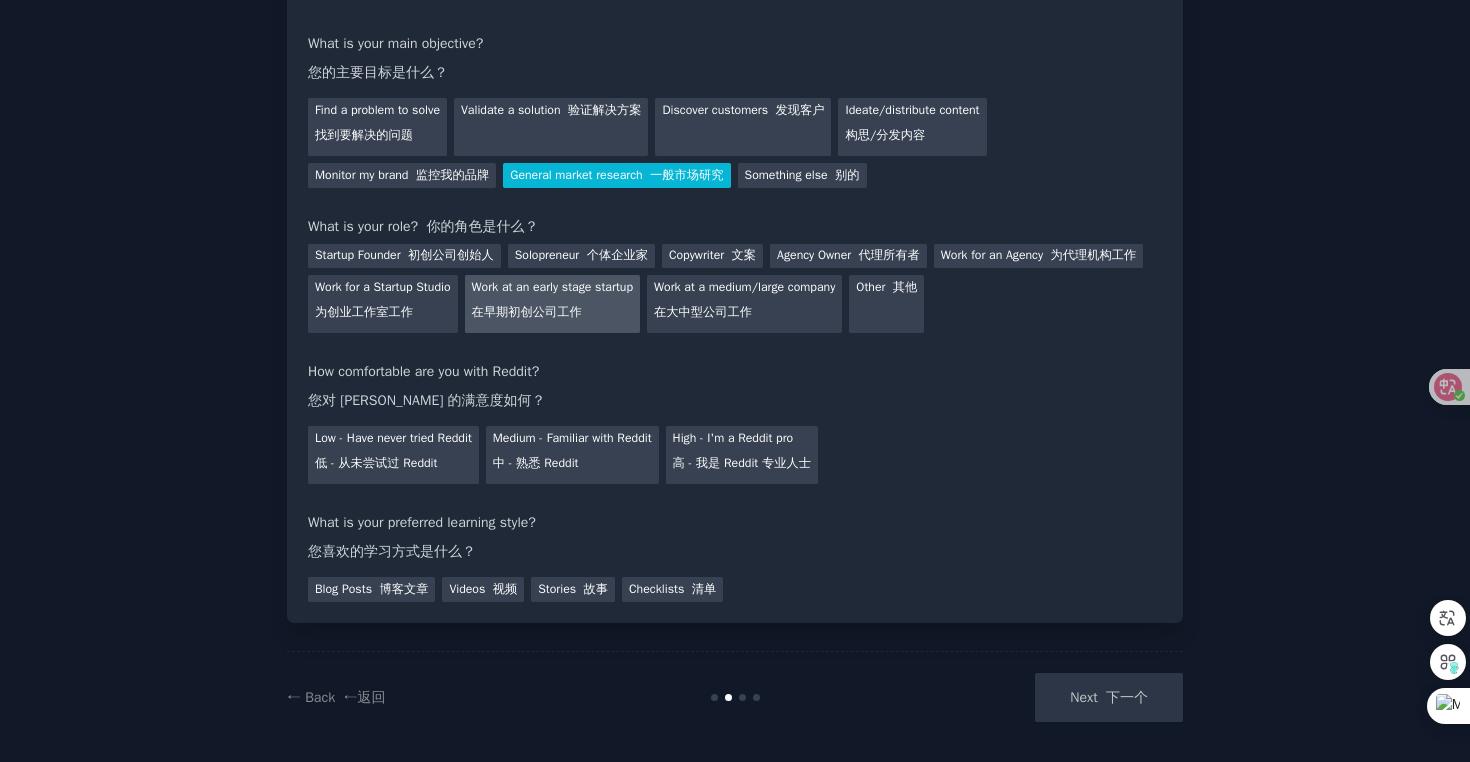 click on "Work at an early stage startup 在早期初创公司工作" at bounding box center (552, 304) 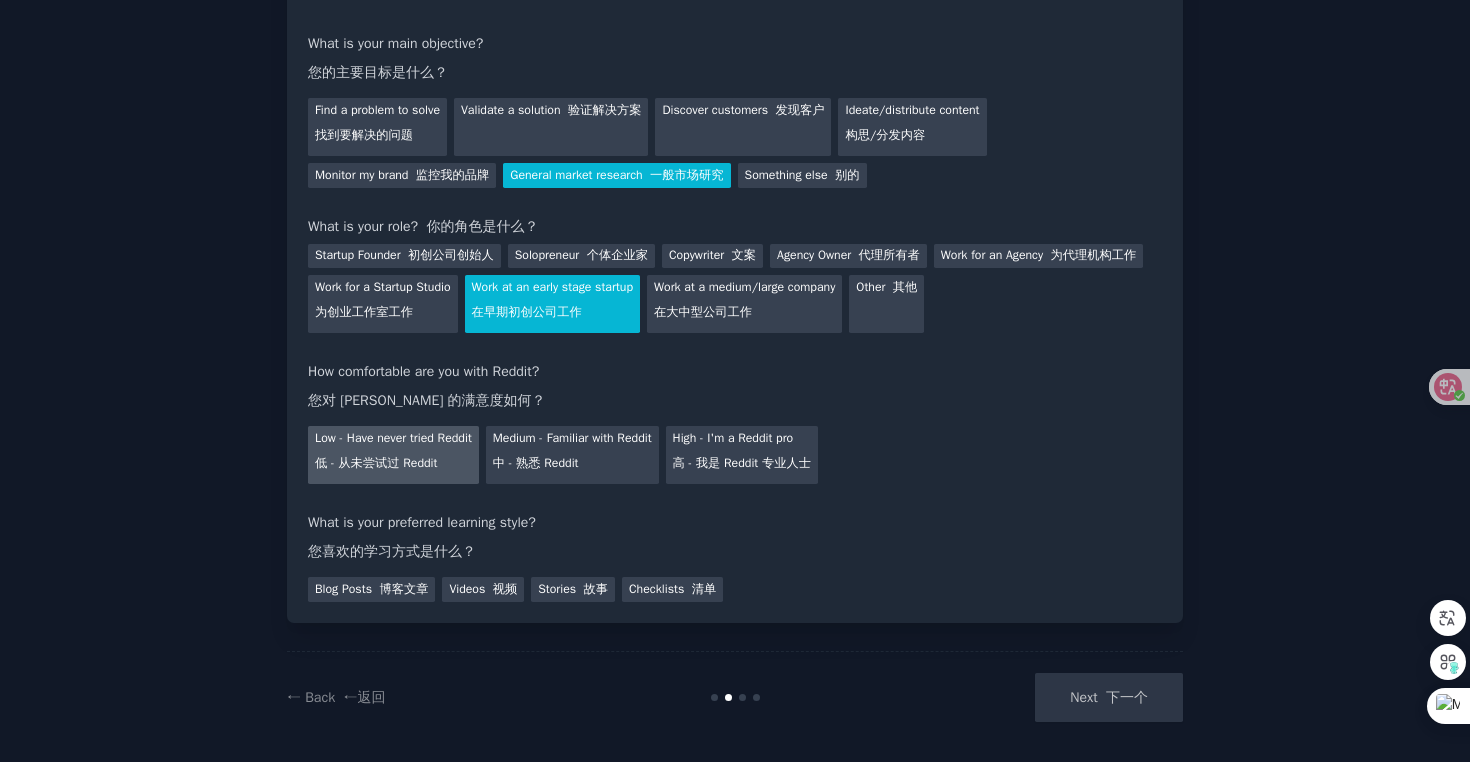 click on "Low - Have never tried Reddit 低 - 从未尝试过 Reddit" at bounding box center [393, 455] 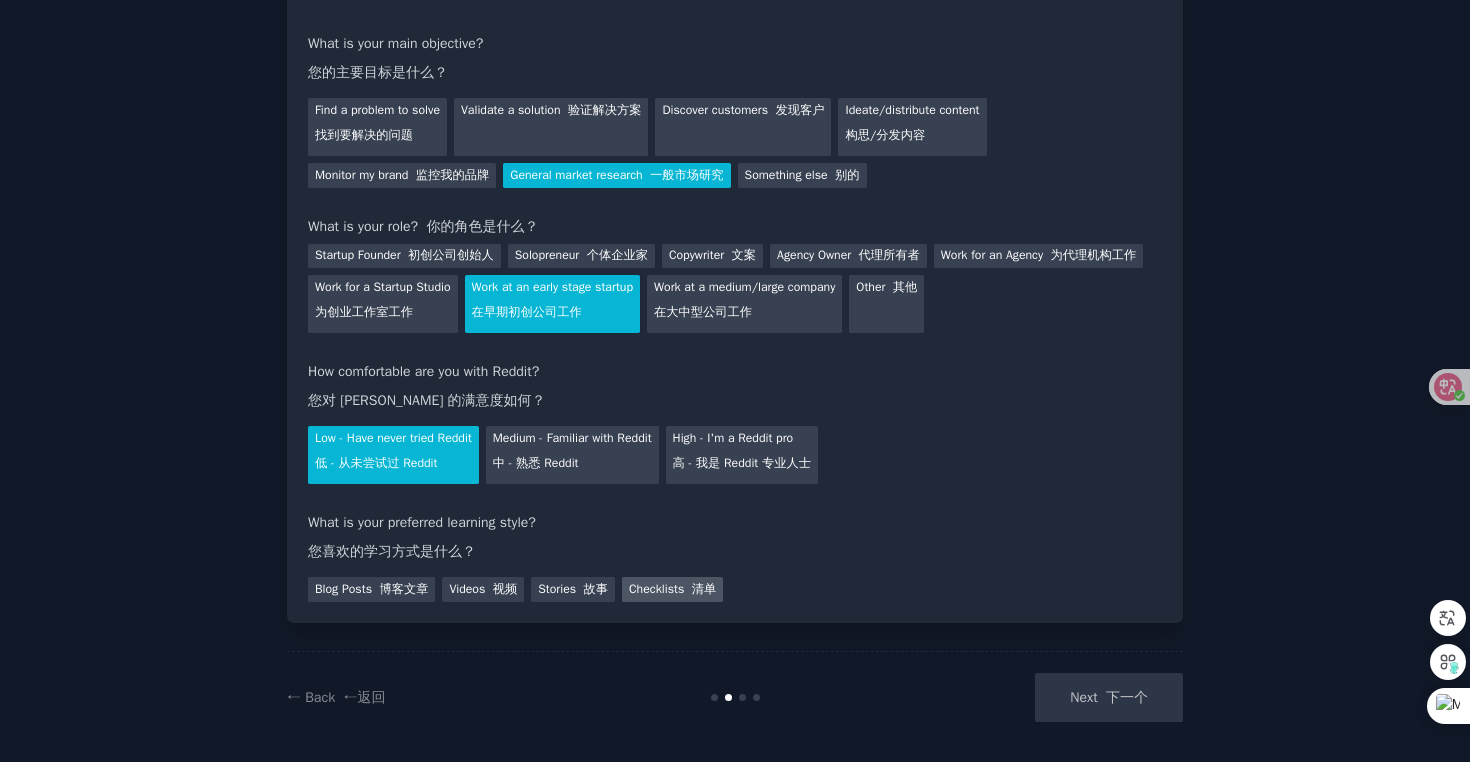 click on "Checklists    清单" at bounding box center (672, 589) 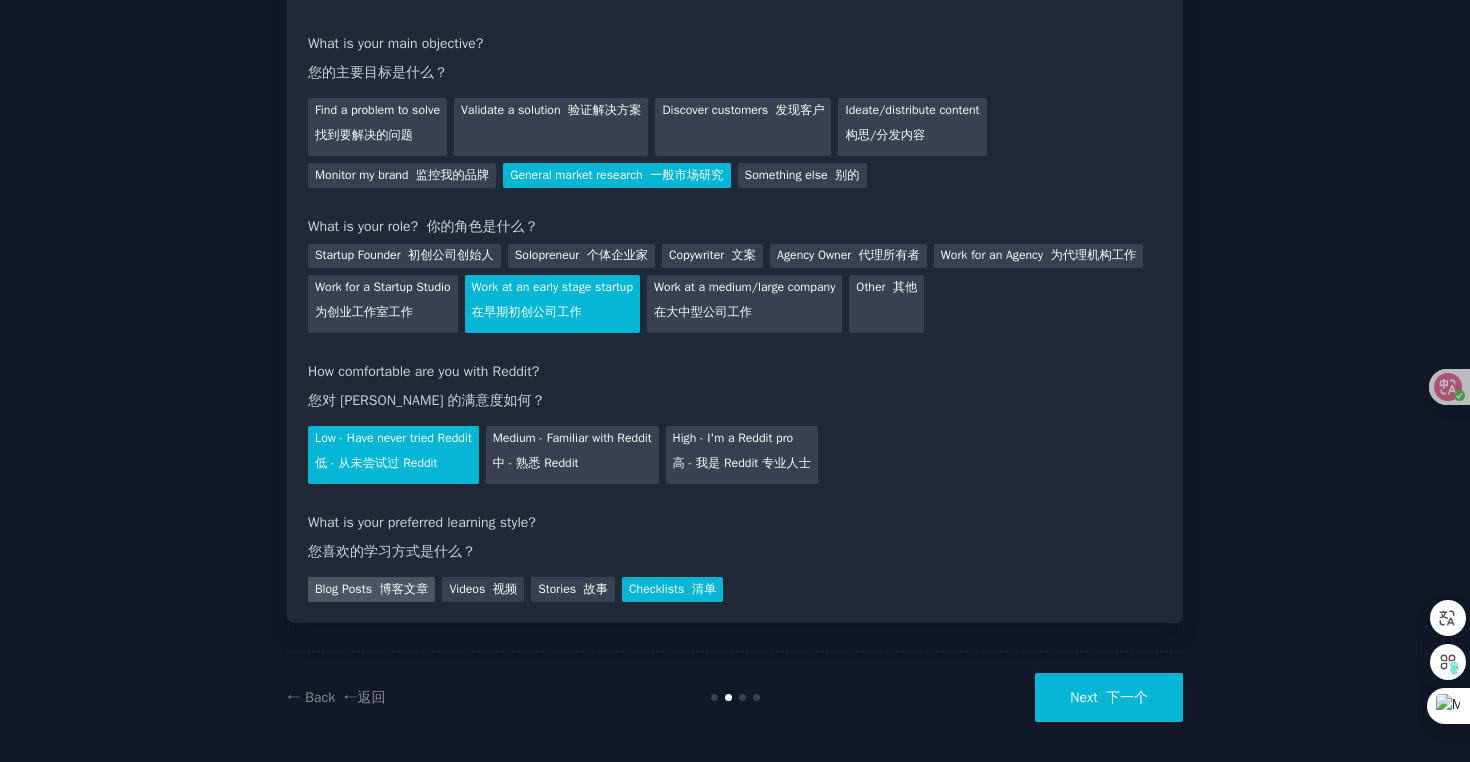 click on "Blog Posts    博客文章" at bounding box center [371, 589] 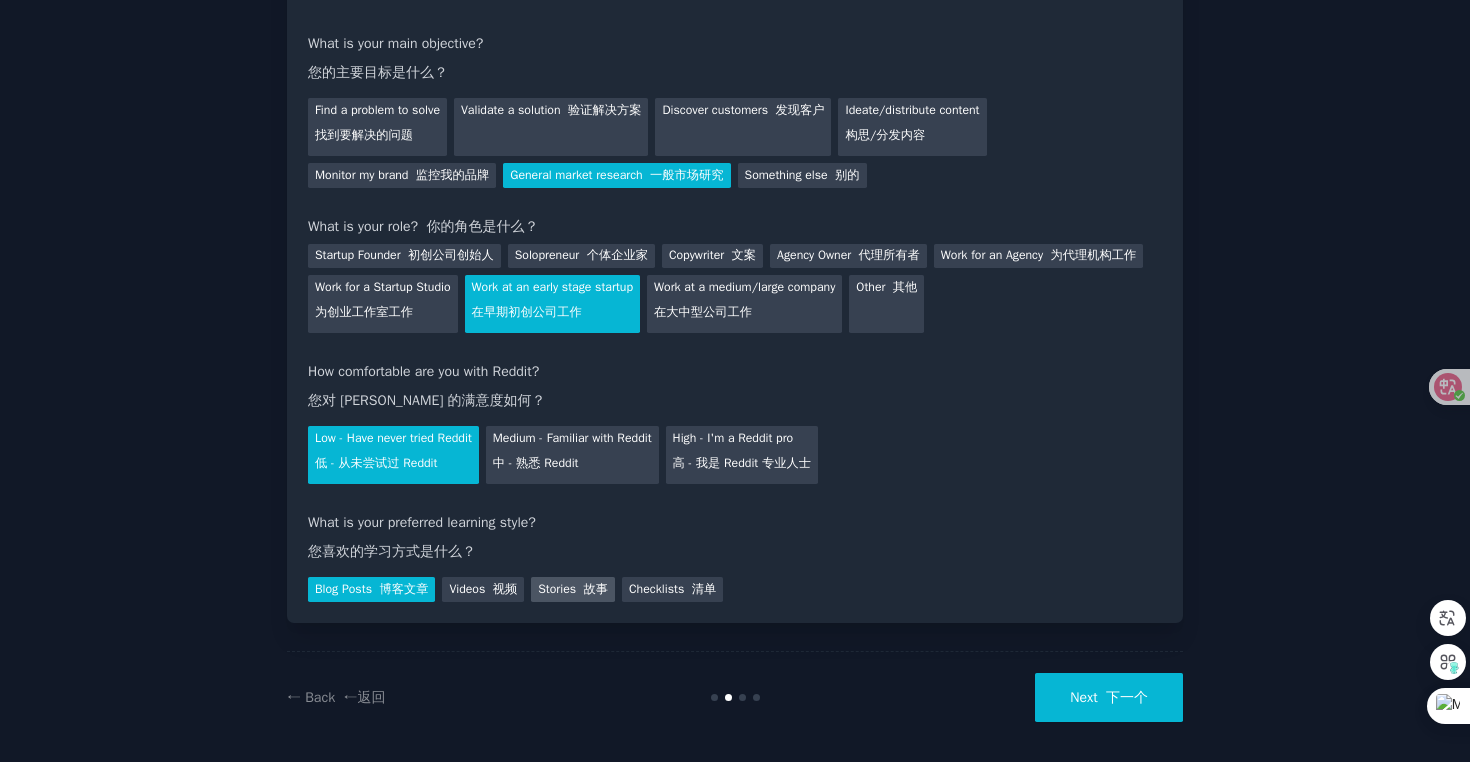 click on "Stories    故事" at bounding box center (573, 589) 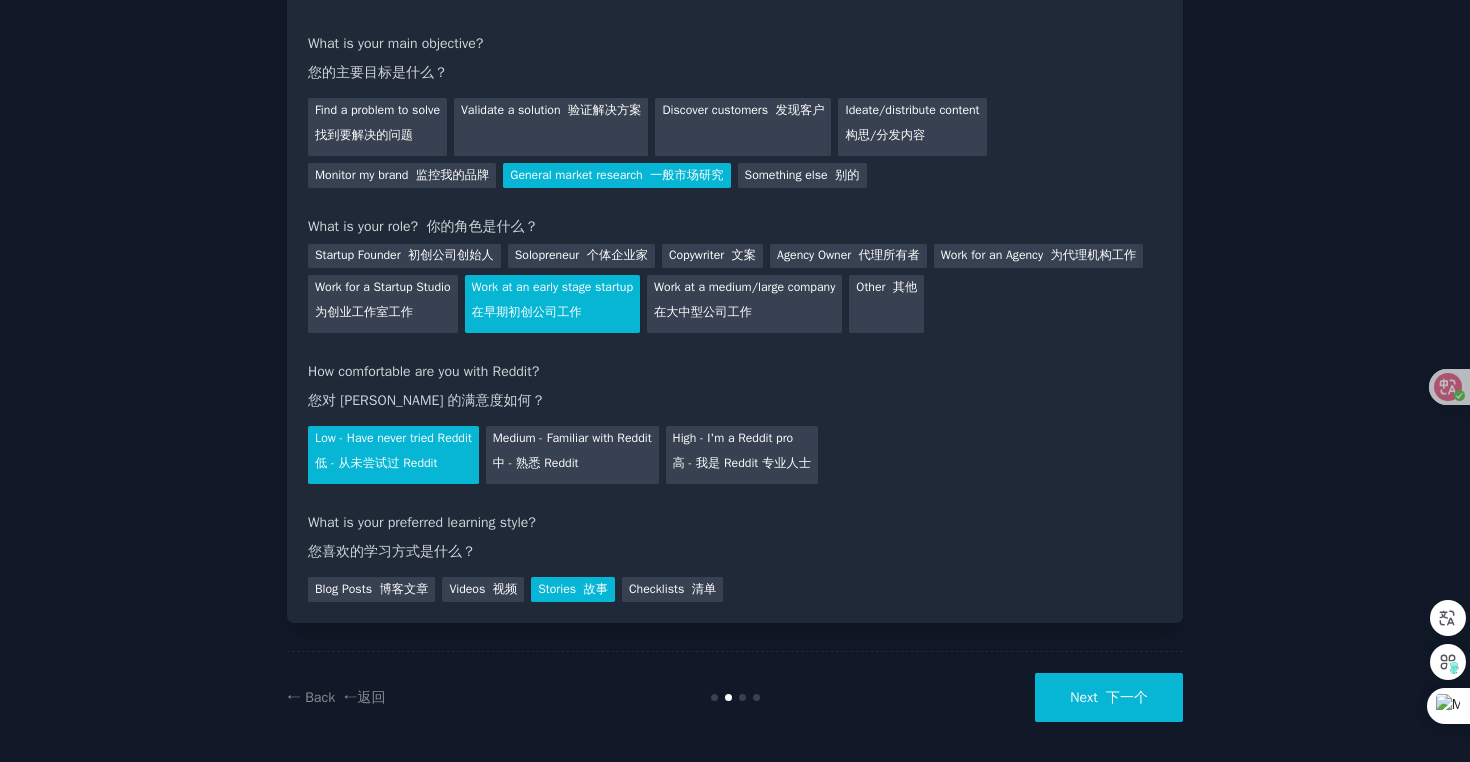 click on "Next    下一个" at bounding box center (1109, 697) 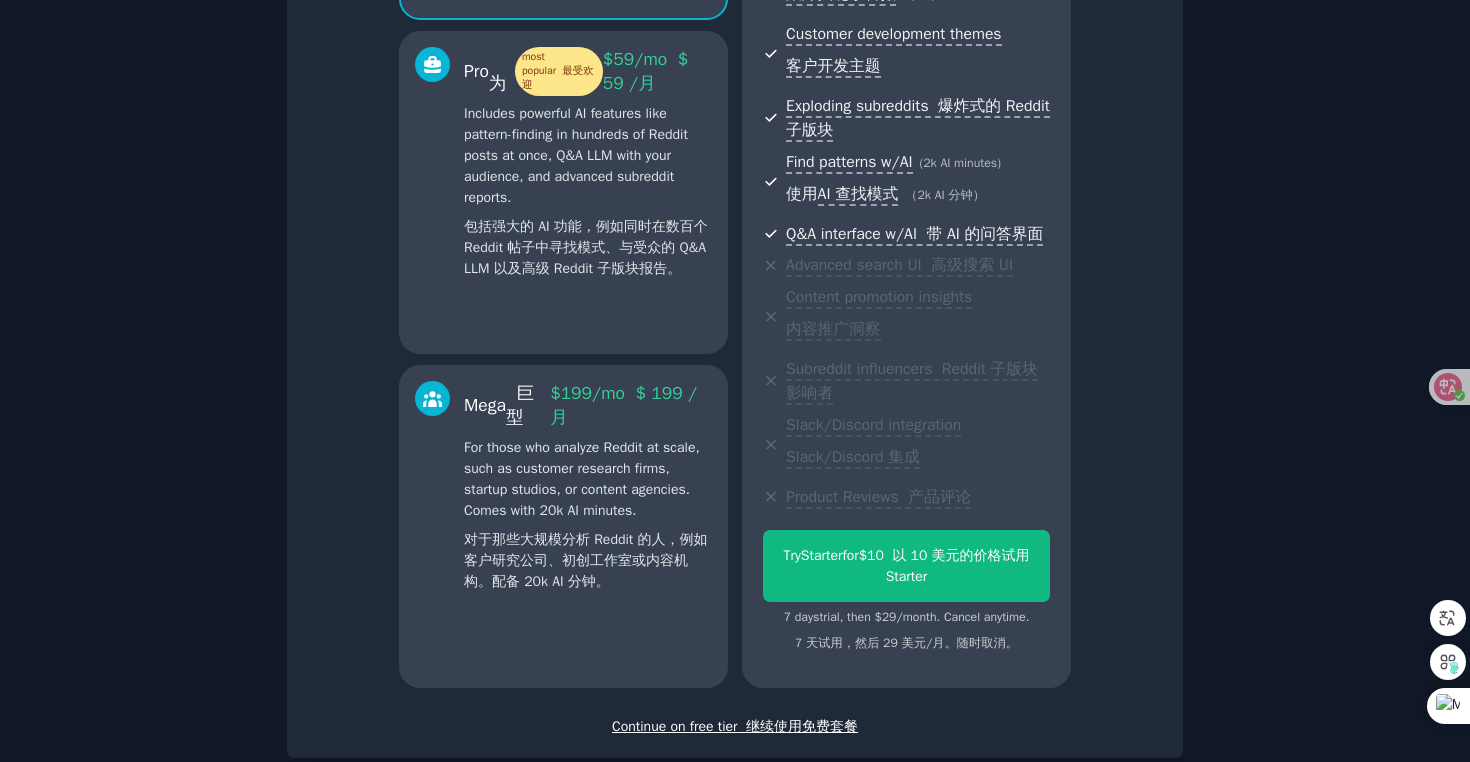 scroll, scrollTop: 561, scrollLeft: 0, axis: vertical 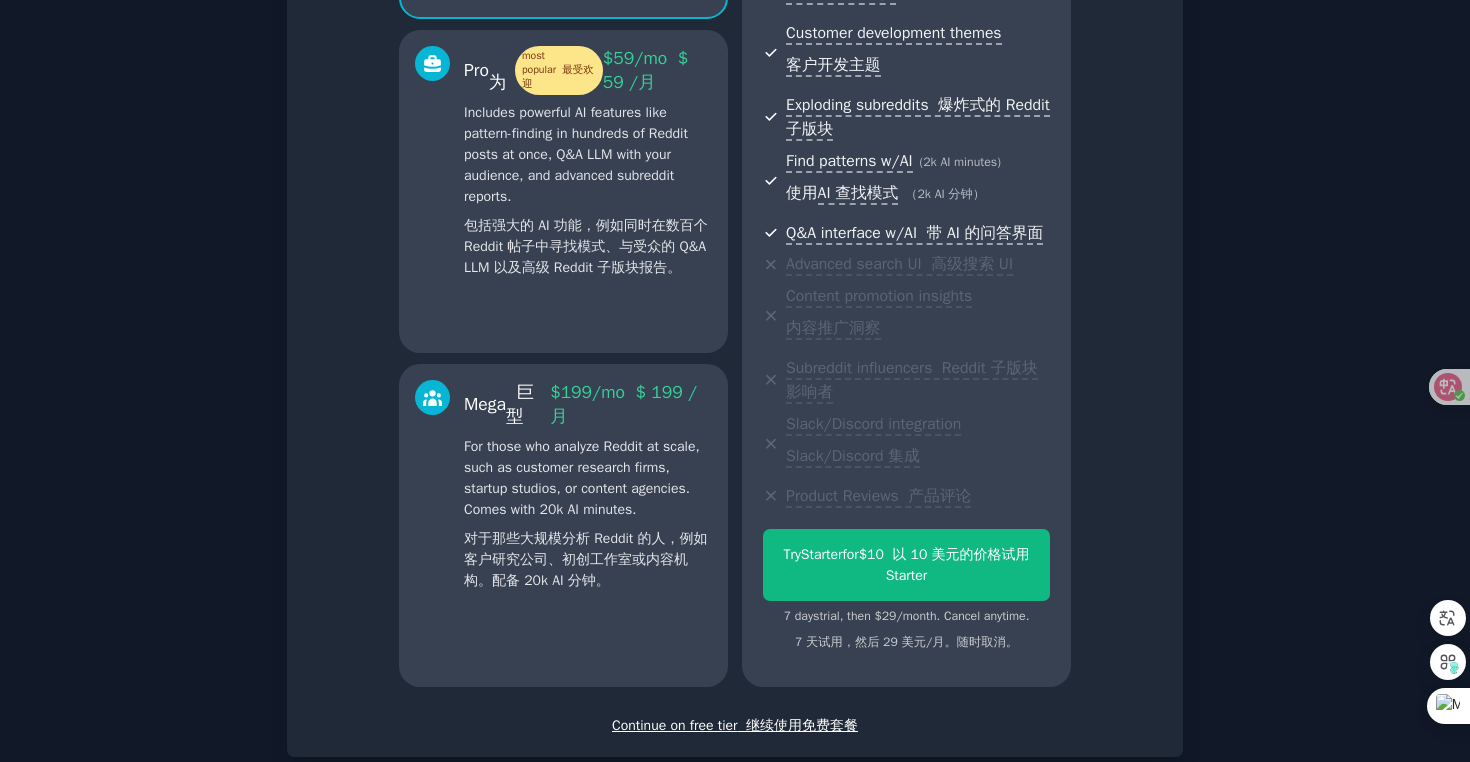 click on "继续使用免费套餐" at bounding box center (802, 725) 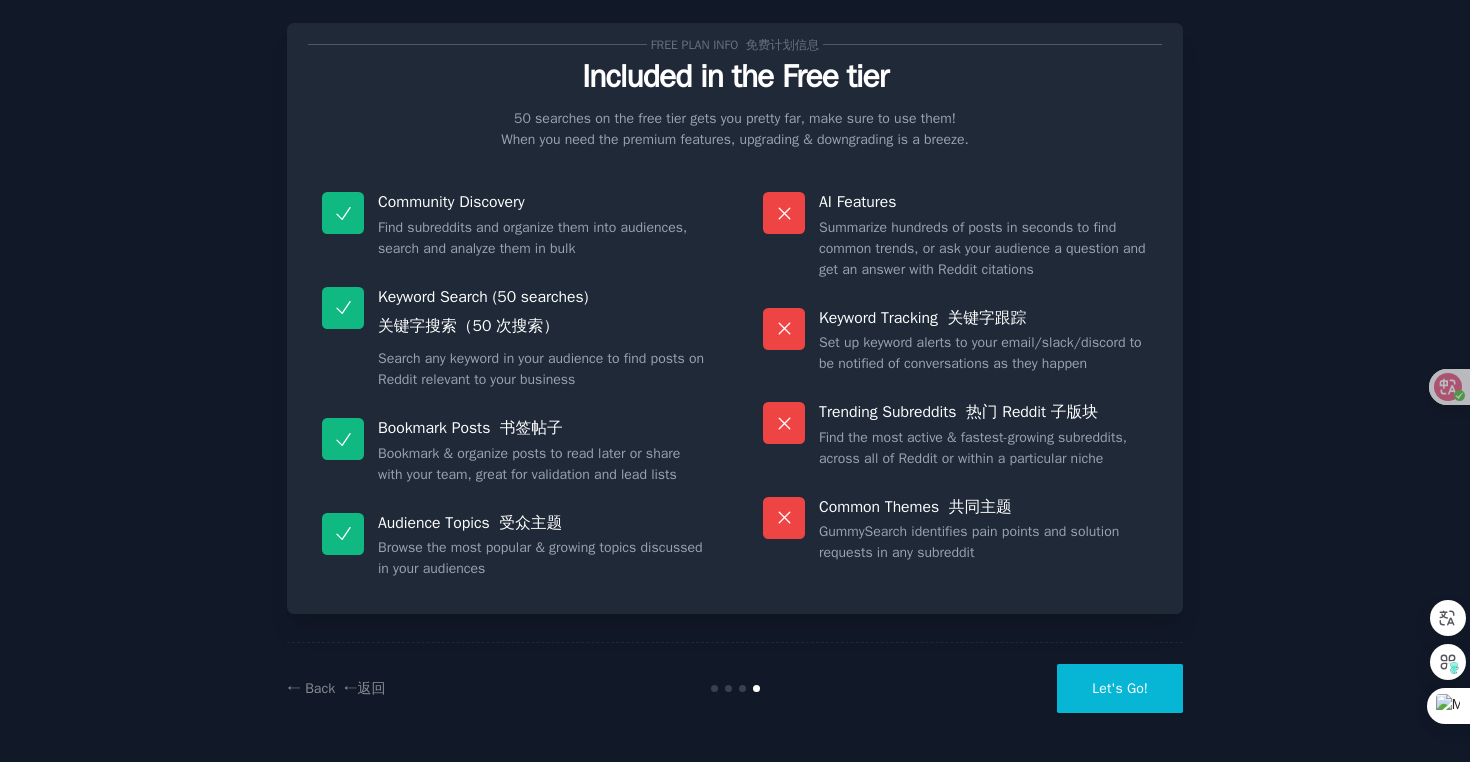 scroll, scrollTop: 374, scrollLeft: 0, axis: vertical 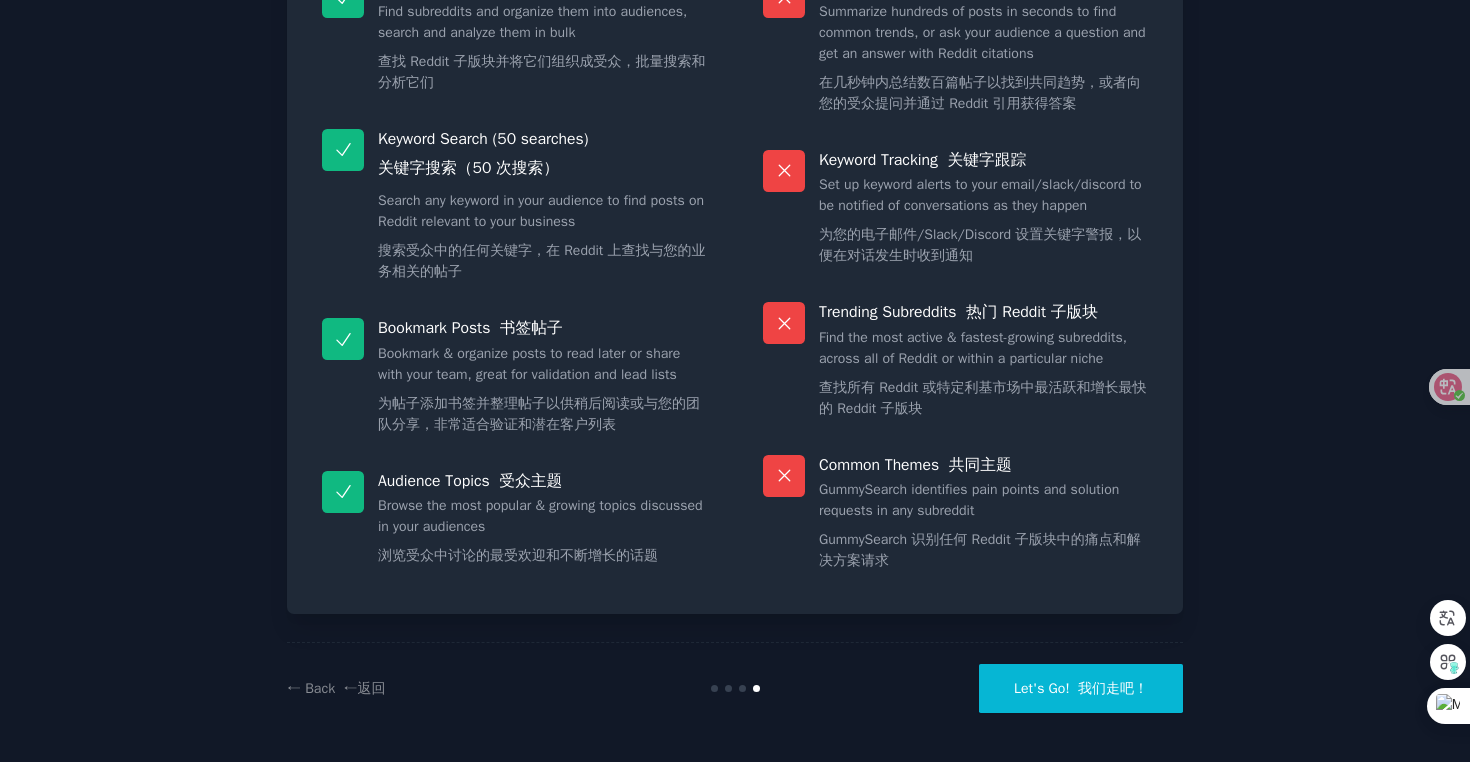 click on "我们走吧！" at bounding box center [1113, 688] 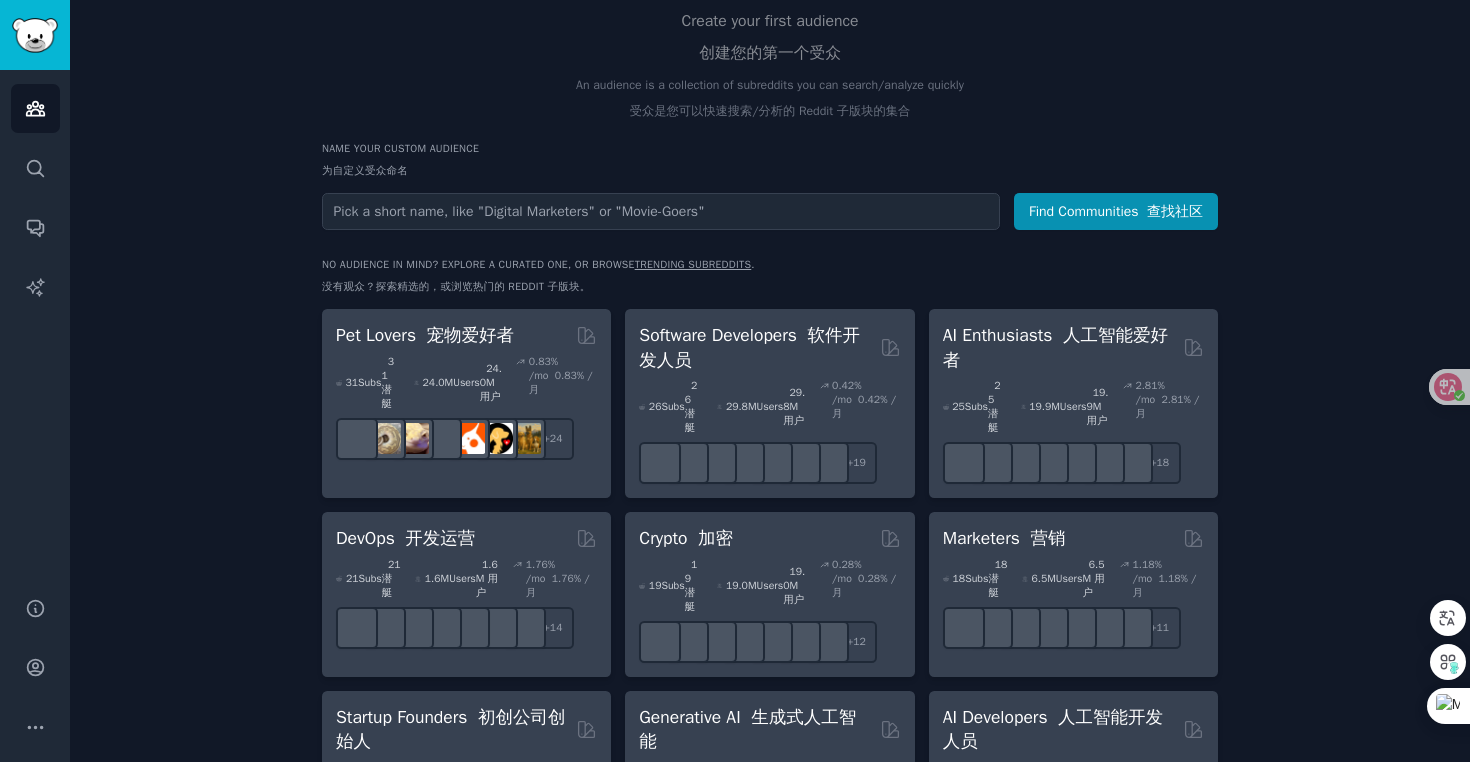 scroll, scrollTop: 0, scrollLeft: 0, axis: both 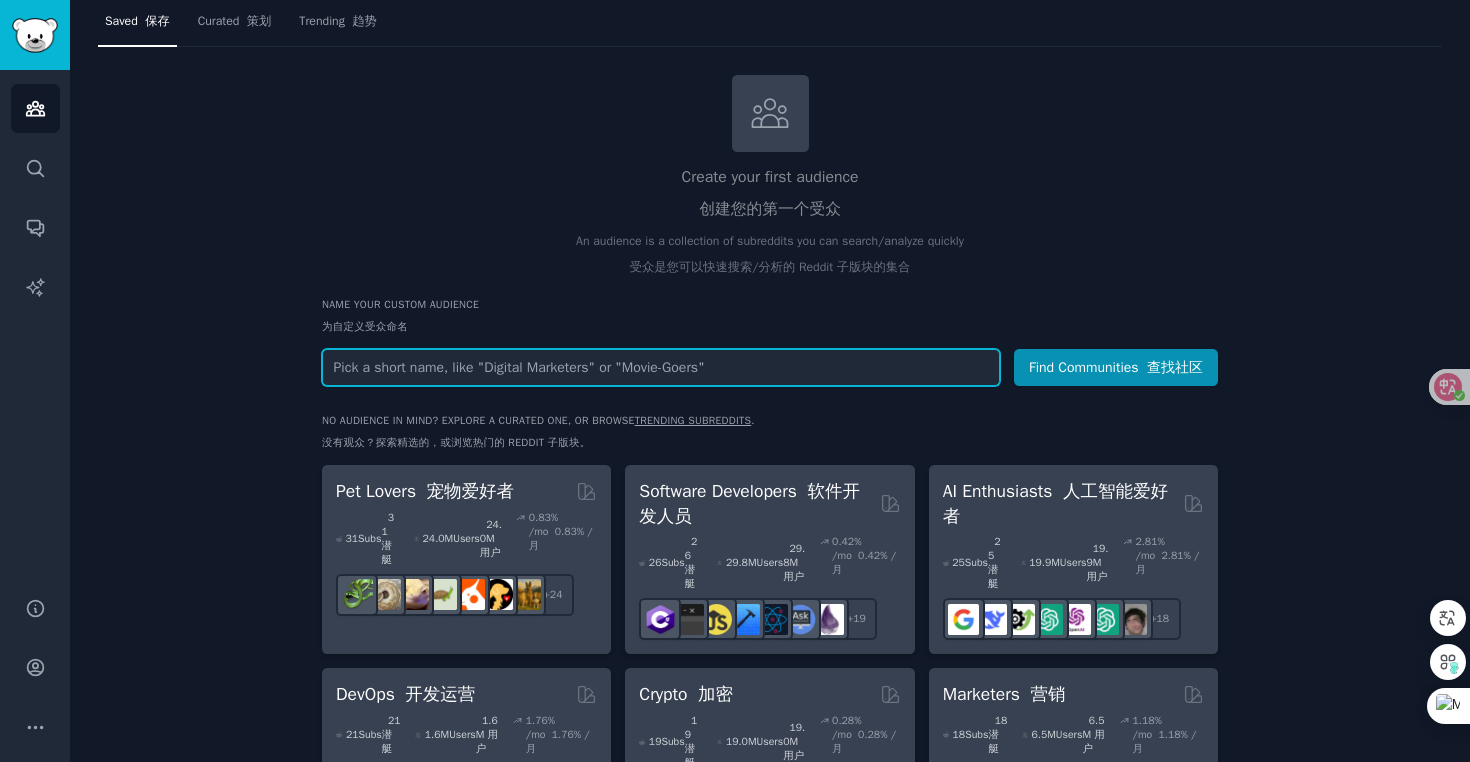 click at bounding box center [661, 367] 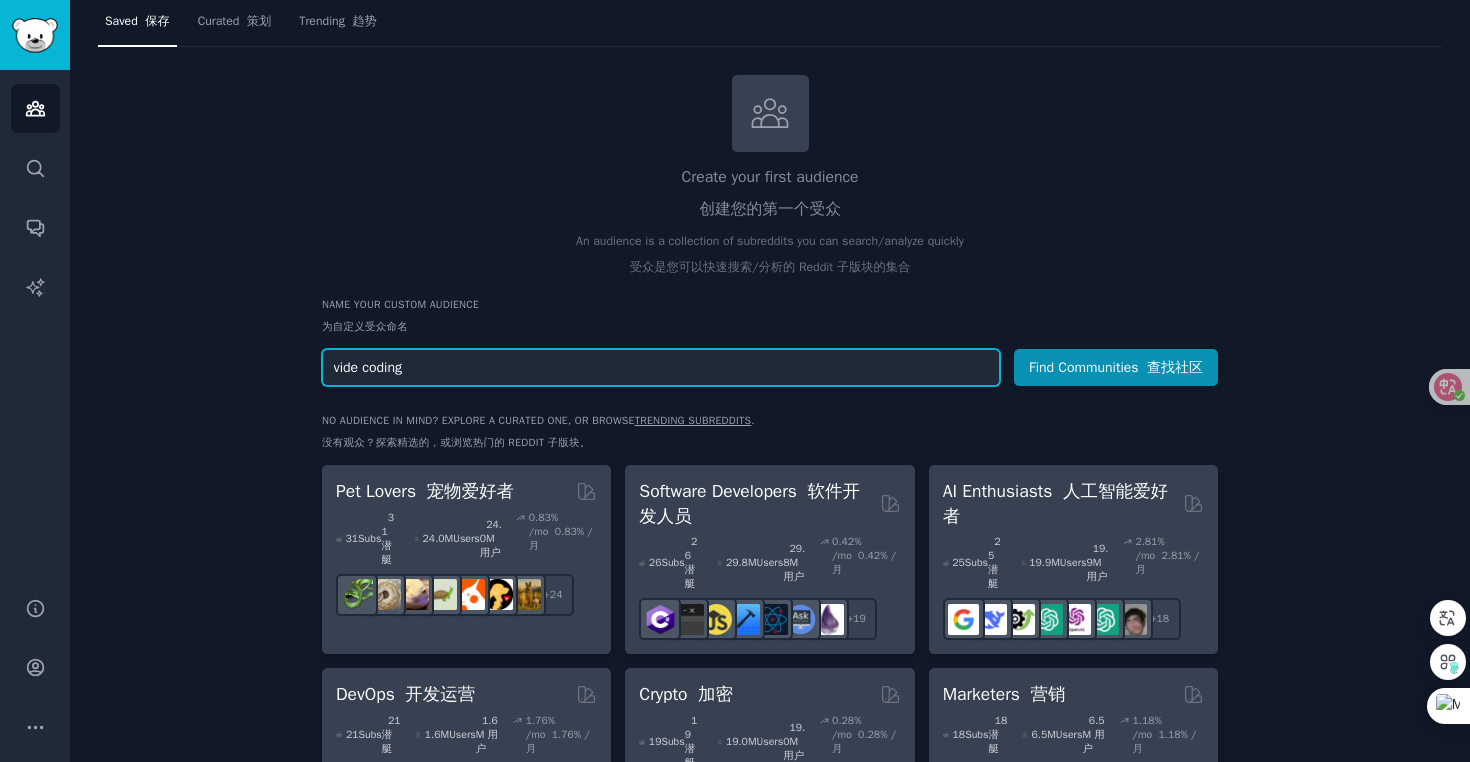 type on "vide coding" 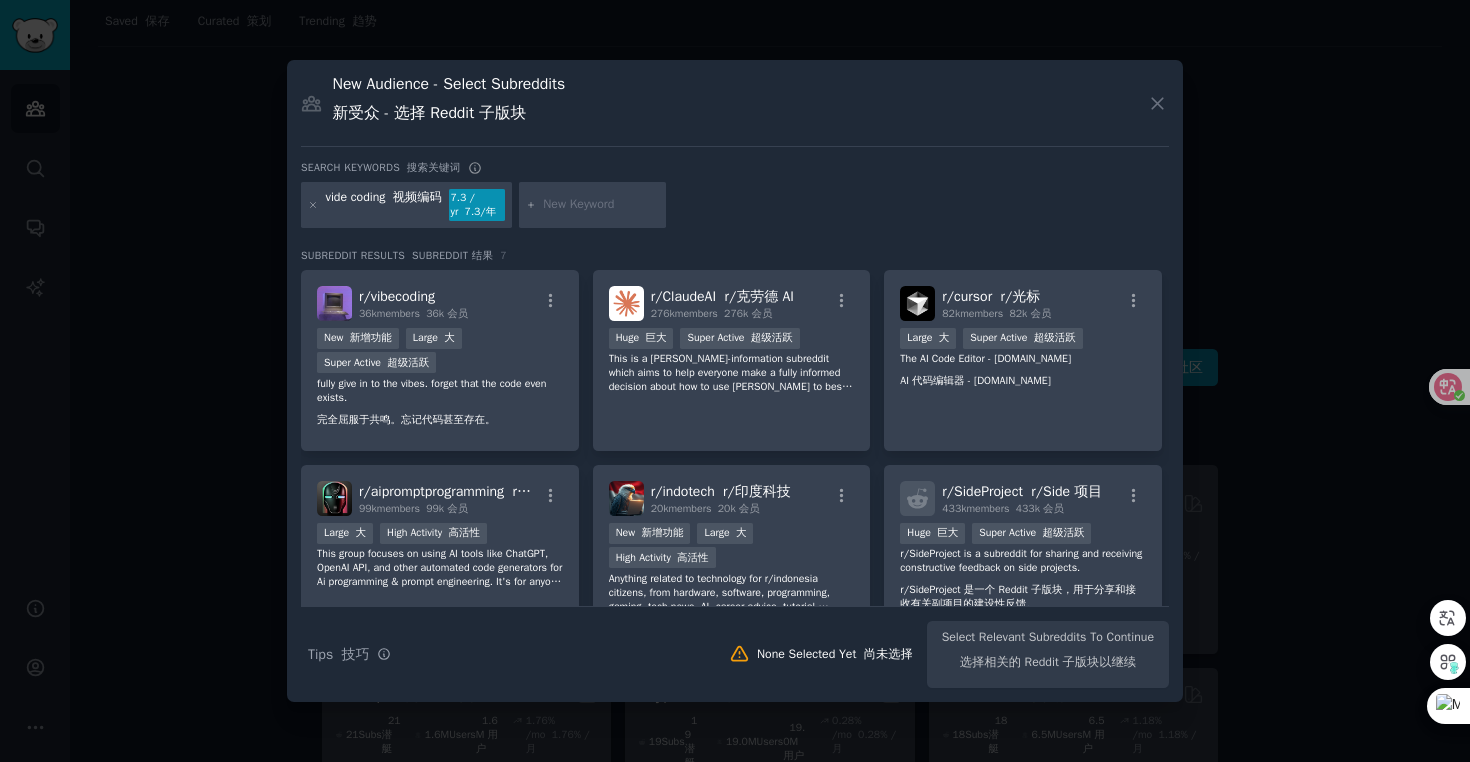 click on "7.3/年" at bounding box center (481, 211) 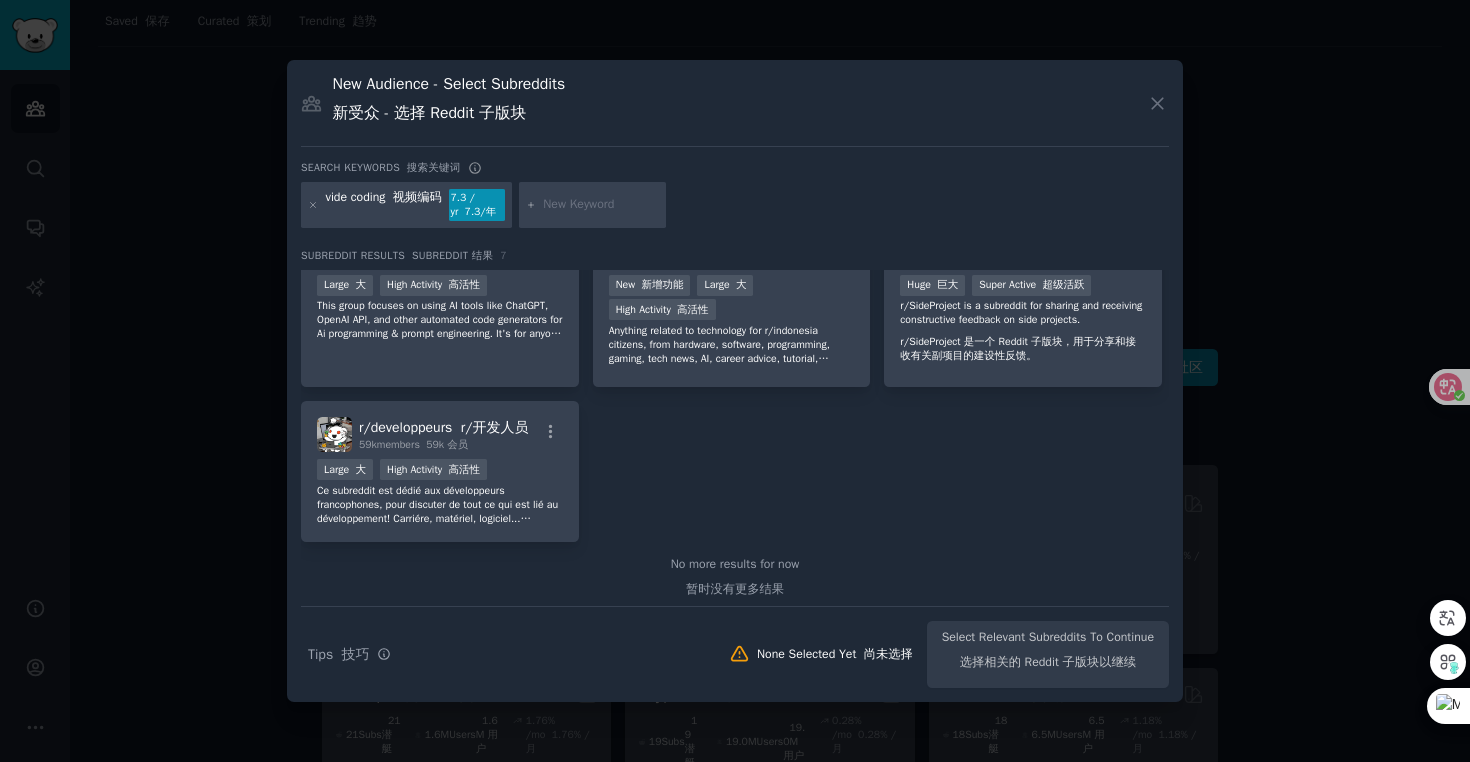 scroll, scrollTop: 0, scrollLeft: 0, axis: both 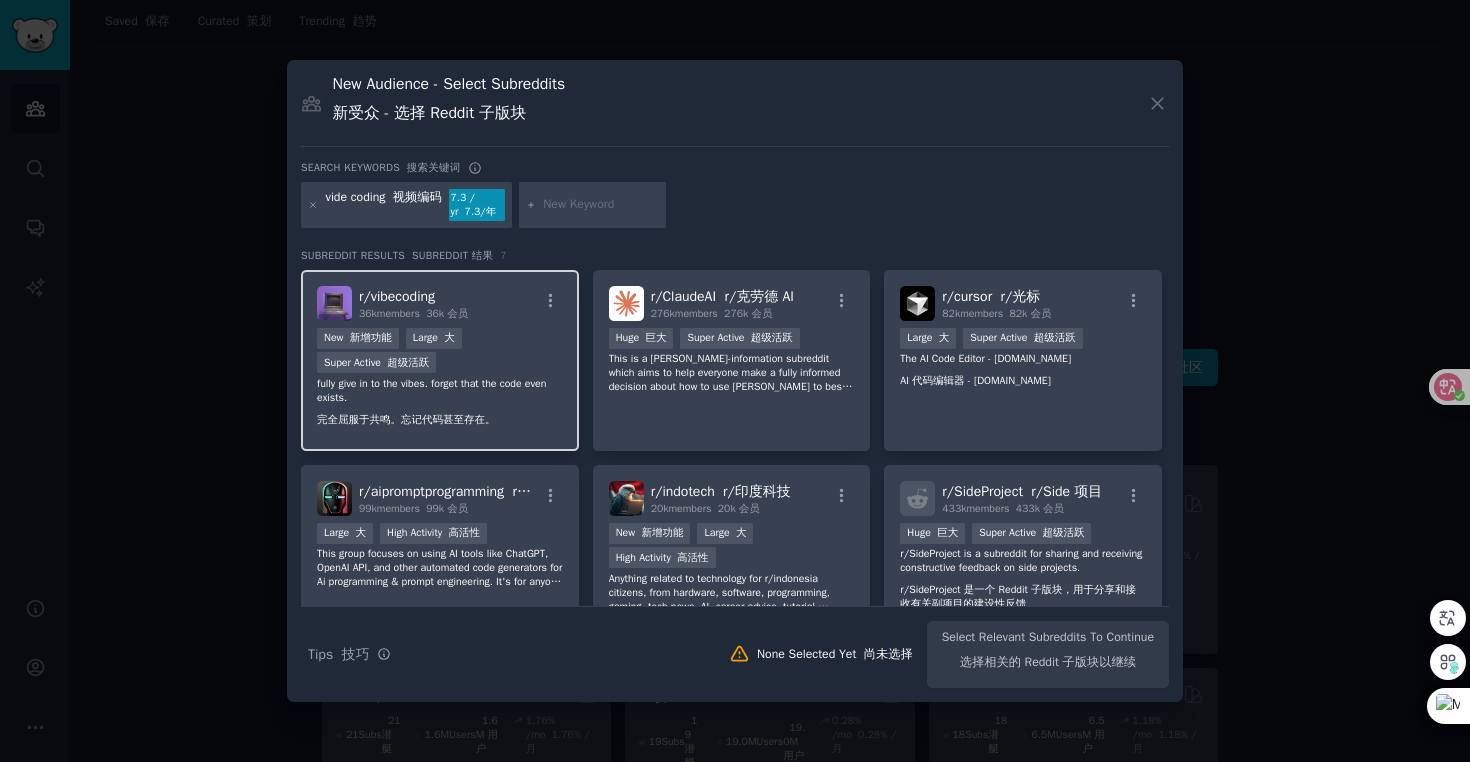 click on "36k 会员" at bounding box center [447, 313] 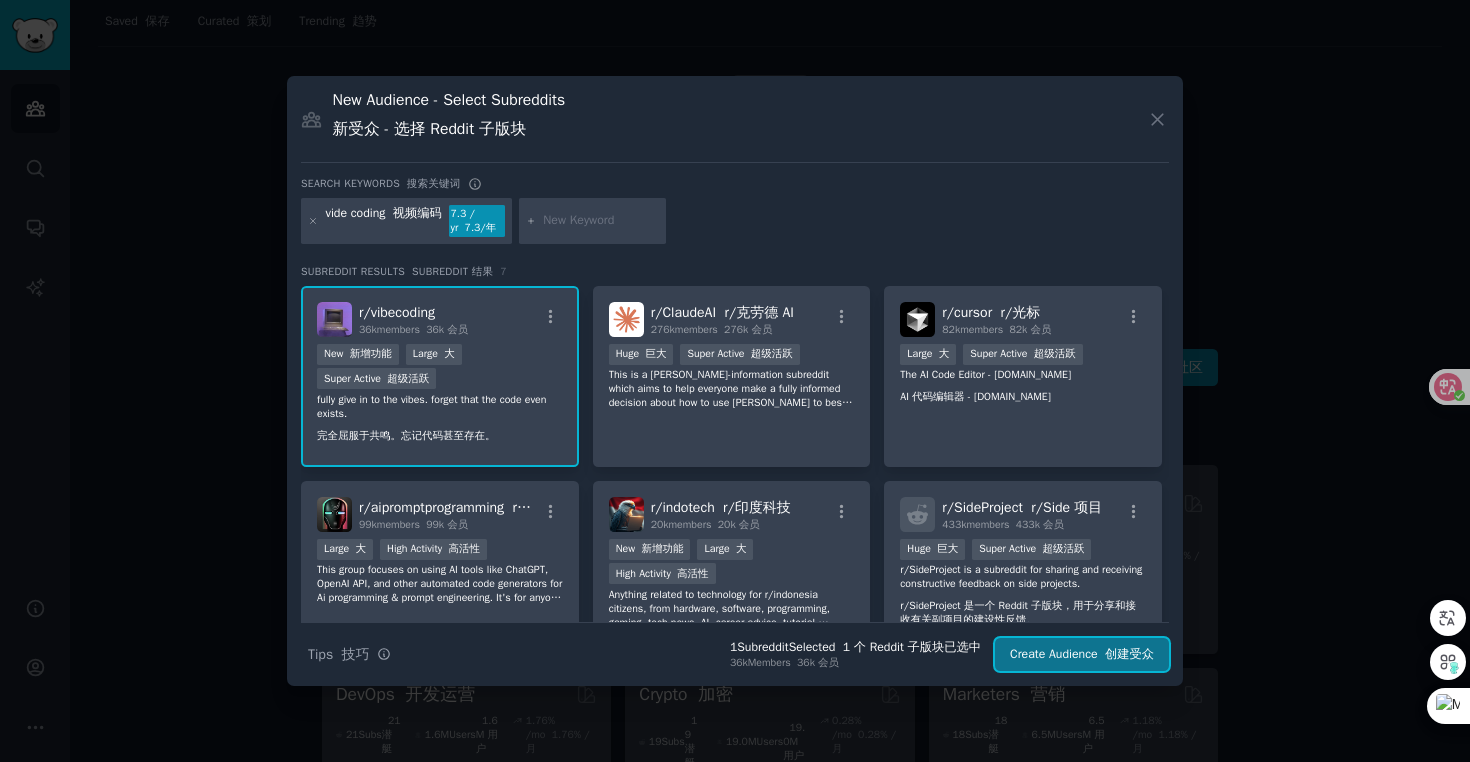 click on "Create Audience    创建受众" at bounding box center [1082, 655] 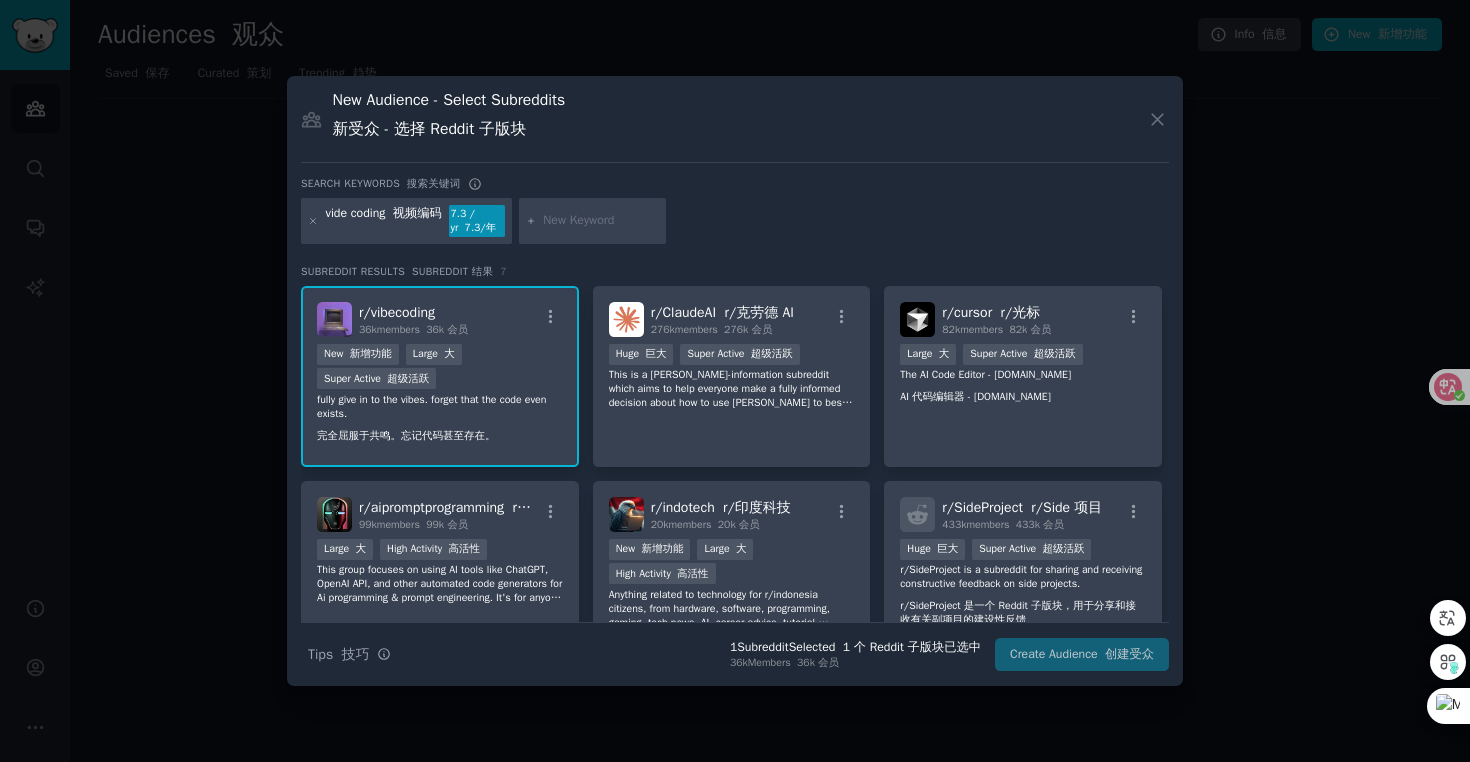 scroll, scrollTop: 0, scrollLeft: 0, axis: both 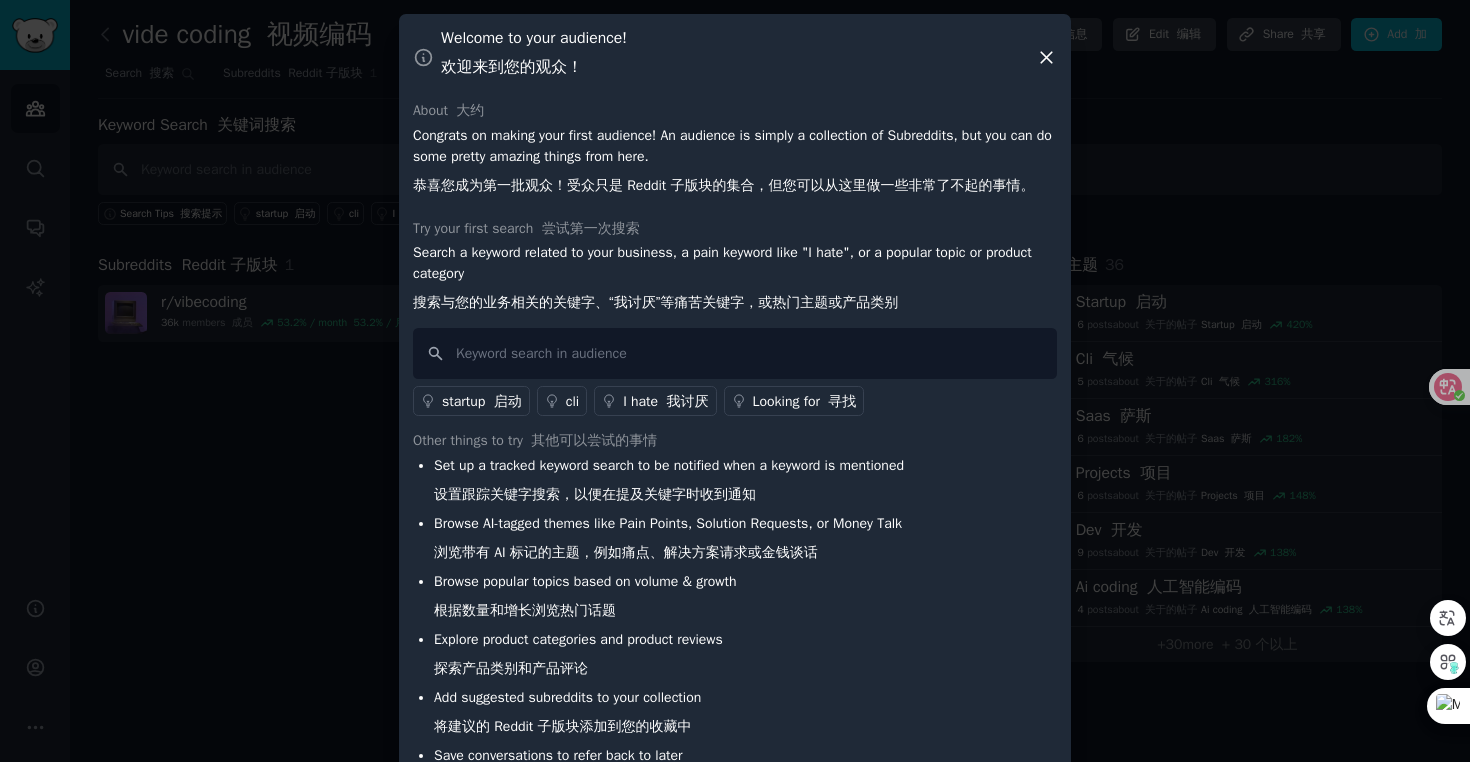 click 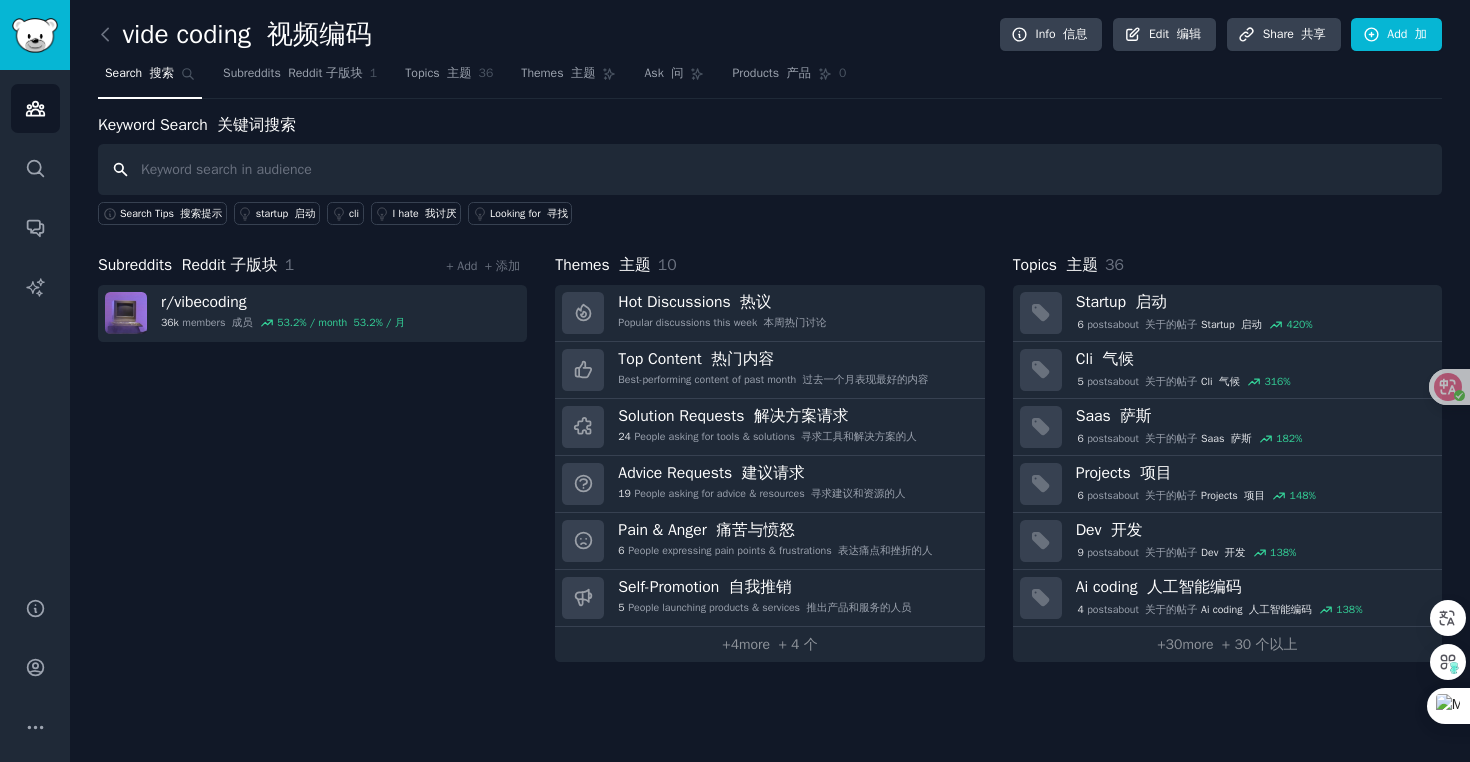 paste on "ai agent" 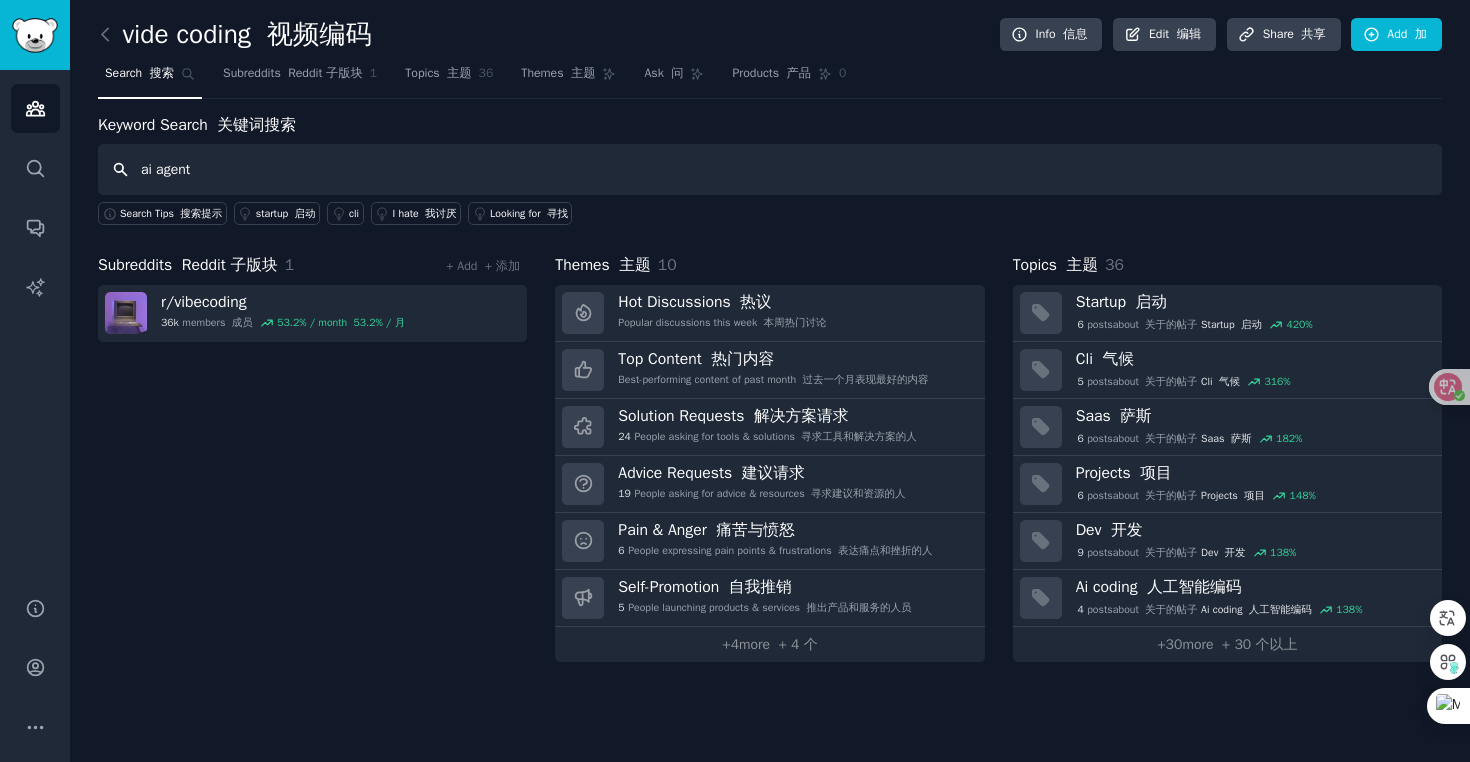 type on "ai agent" 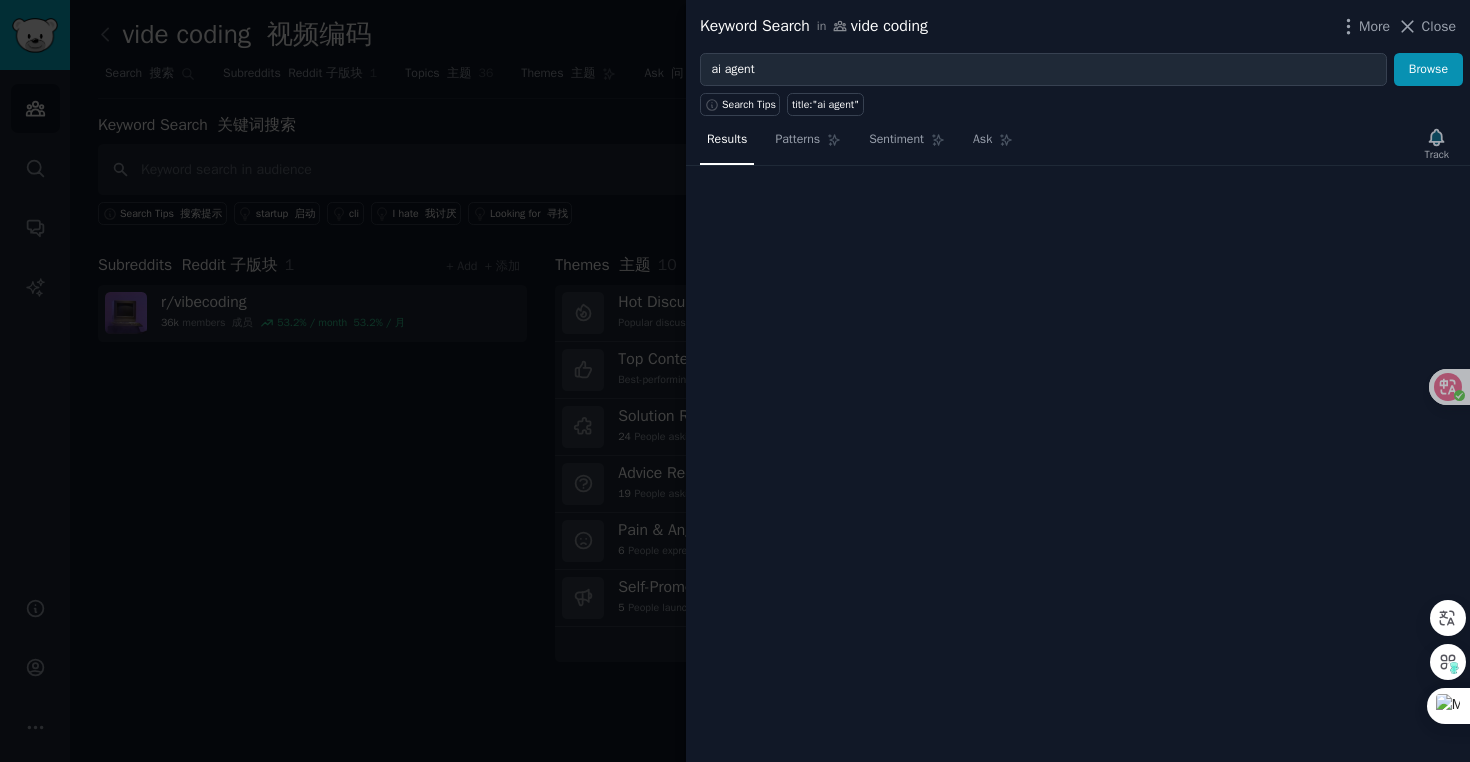 type 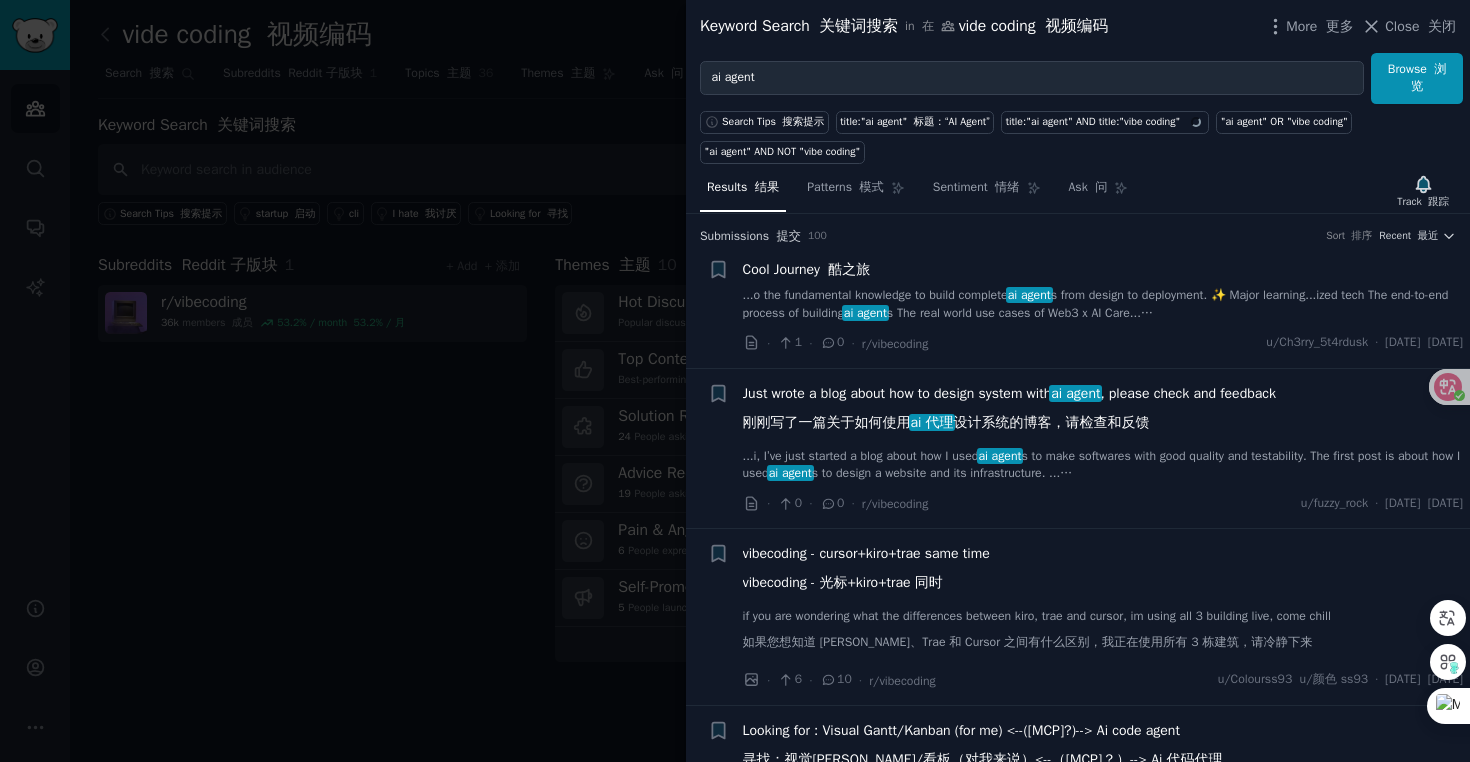 click at bounding box center [735, 381] 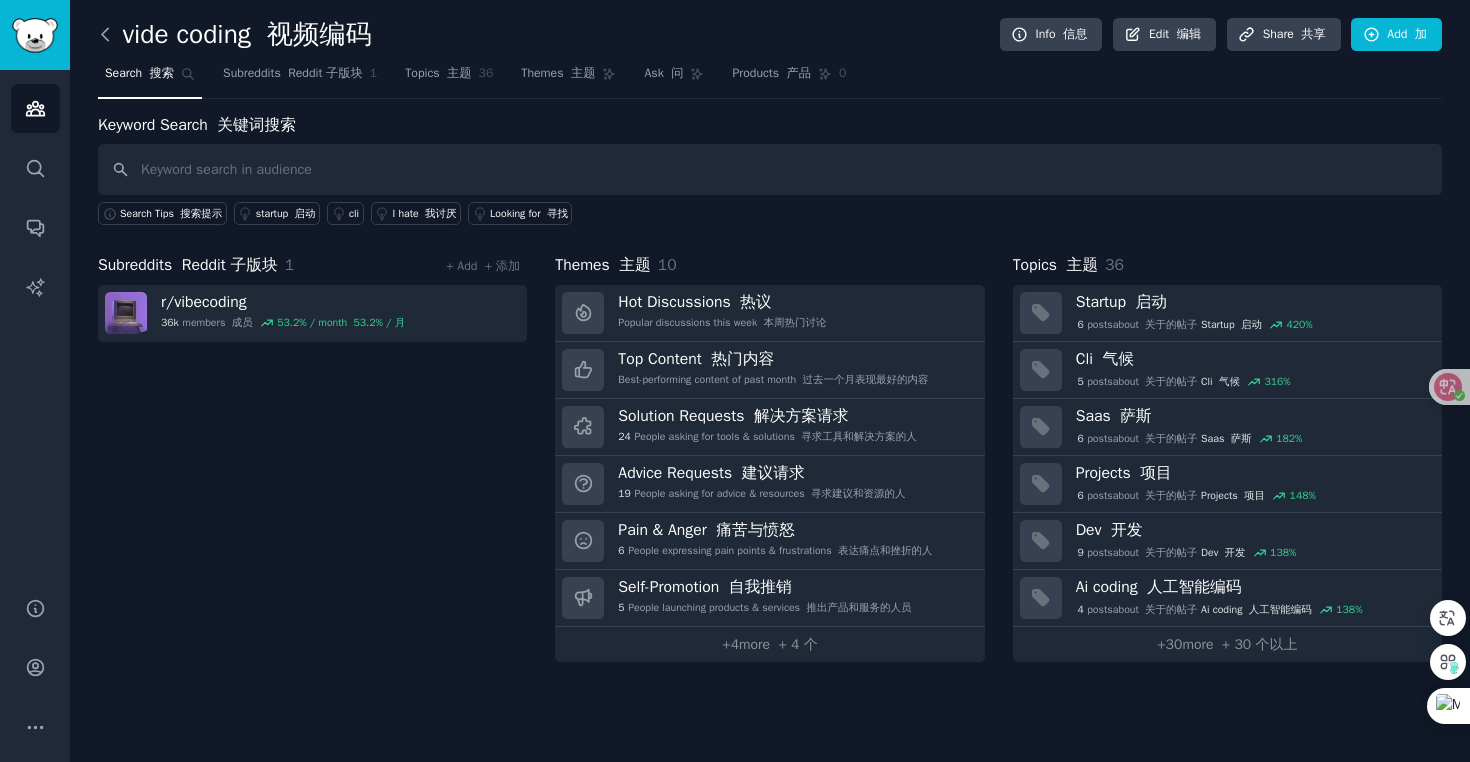 click 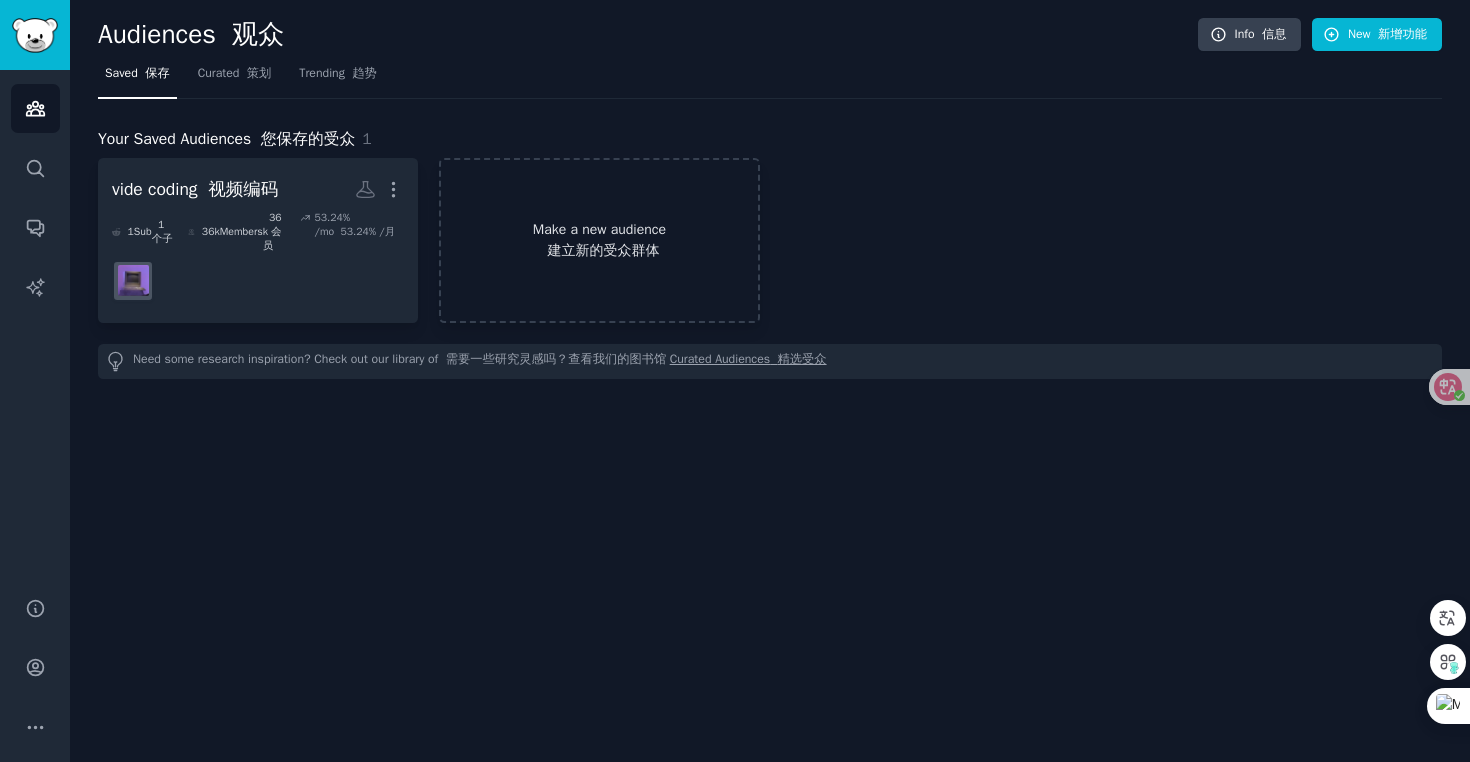 click on "Make a new audience    建立新的受众群体" at bounding box center (599, 240) 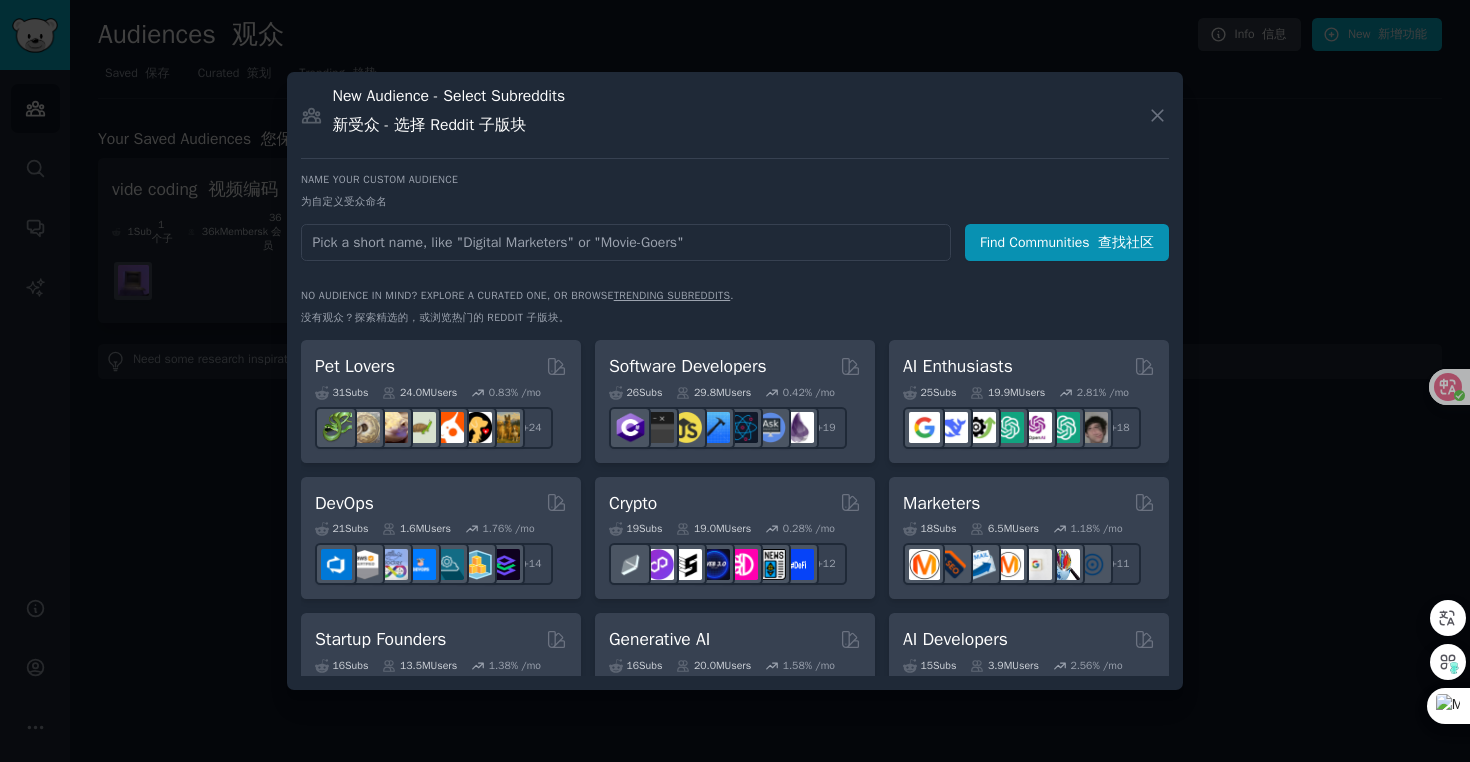 type on "ai agent" 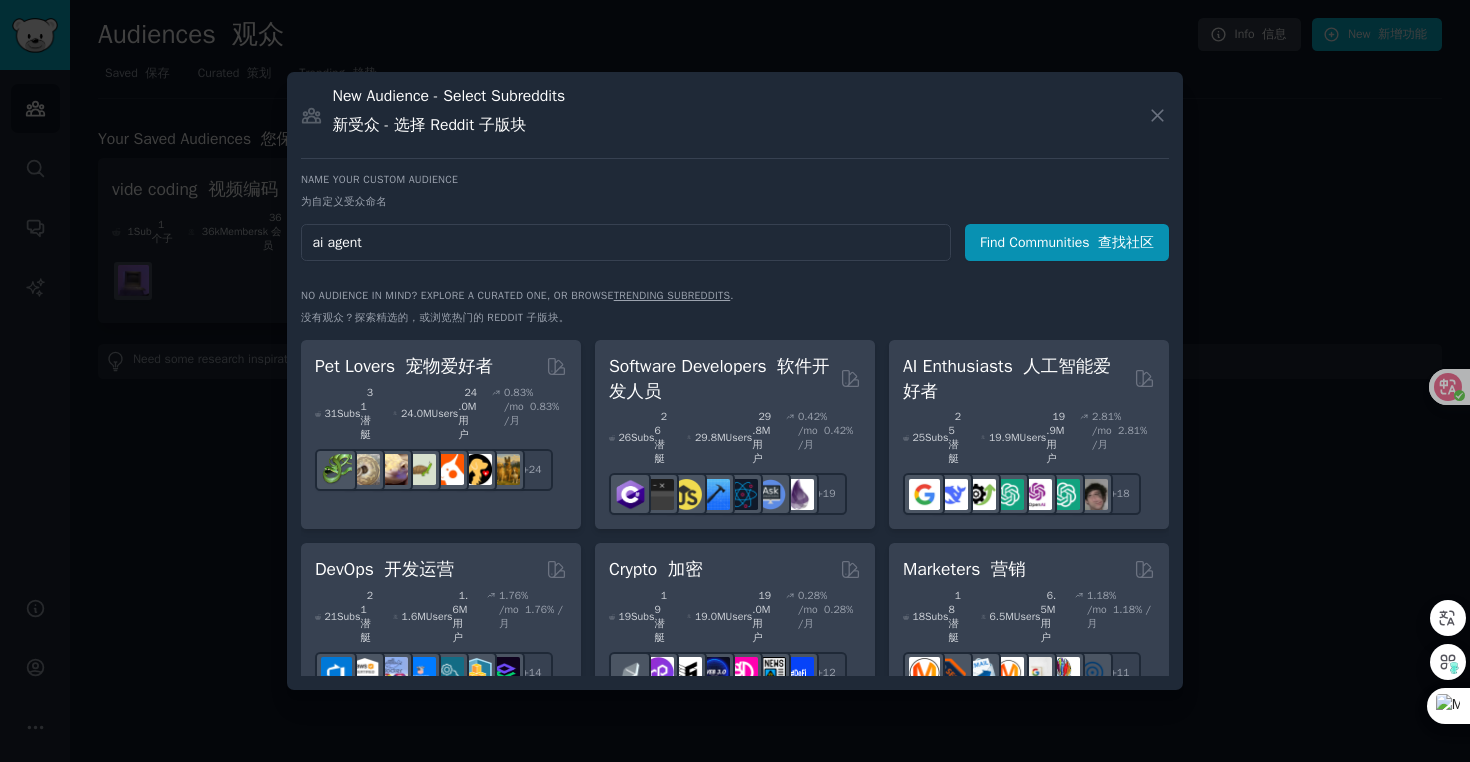 click on "Find Communities    查找社区" at bounding box center [1067, 242] 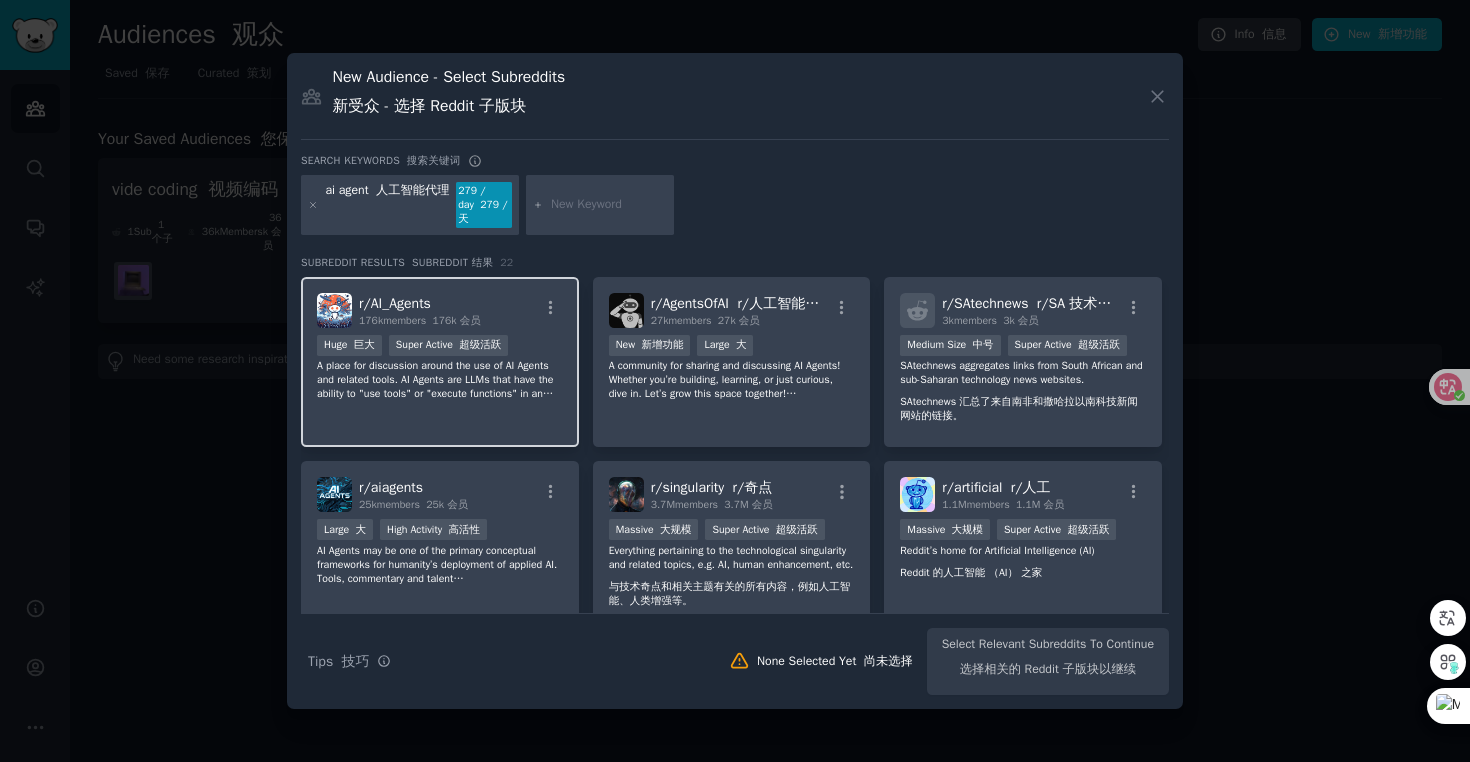 click on "A place for discussion around the use of AI Agents and related tools. AI Agents are LLMs that have the ability to "use tools" or "execute functions" in an autonomous or semi-autonomous (also known as human-in-the-loop) fashion.
Follow our event calendar: [URL][DOMAIN_NAME]
Join us on Discord! [URL][DOMAIN_NAME] 讨论 AI 代理和相关工具的使用。AI 代理是能够以自主或半自主（也称为人机交互）方式“使用工具”或“执行功能”的法学硕士。关注我们的活动日历：[URL][DOMAIN_NAME] 加入我们的 Discord！[URL][DOMAIN_NAME]" at bounding box center [440, 380] 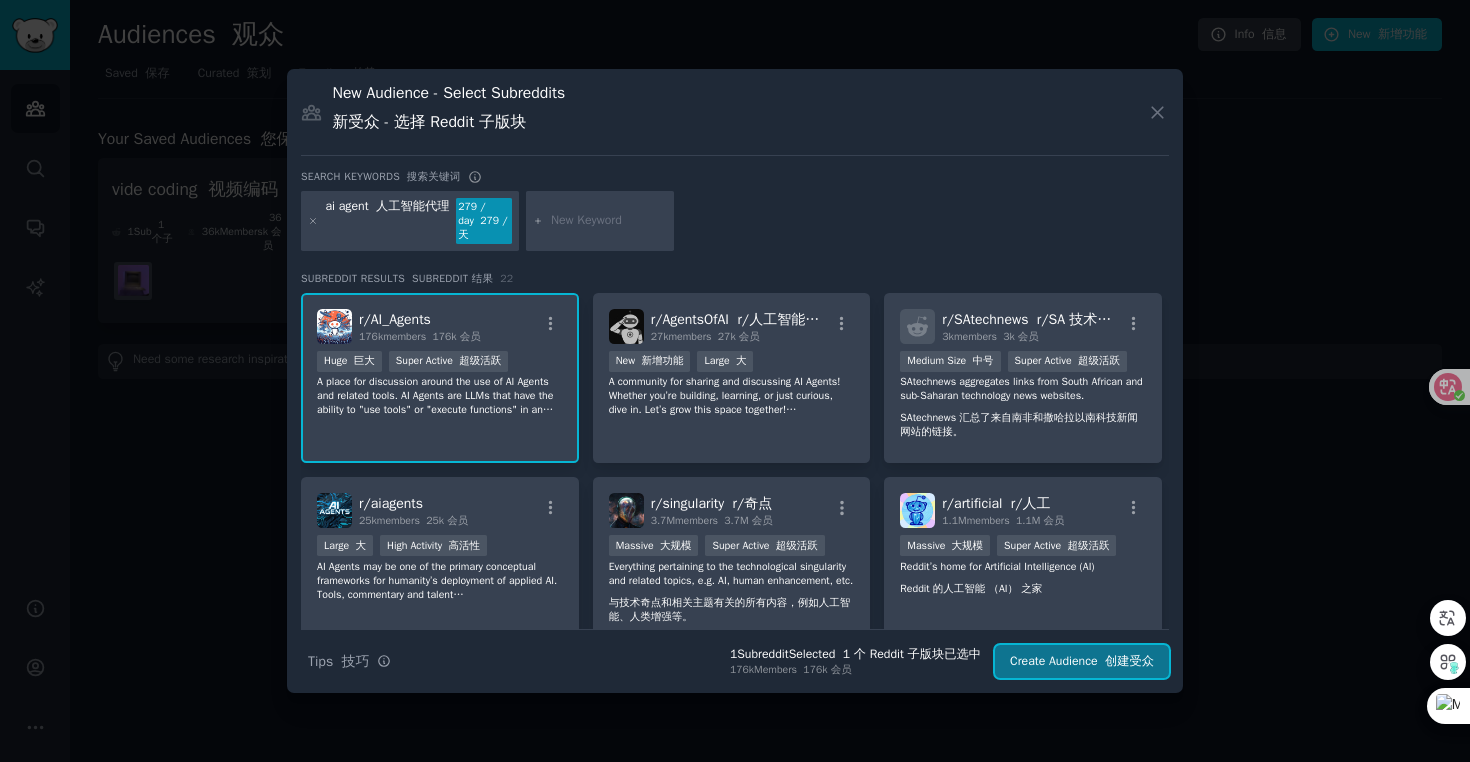click on "Create Audience    创建受众" at bounding box center (1082, 662) 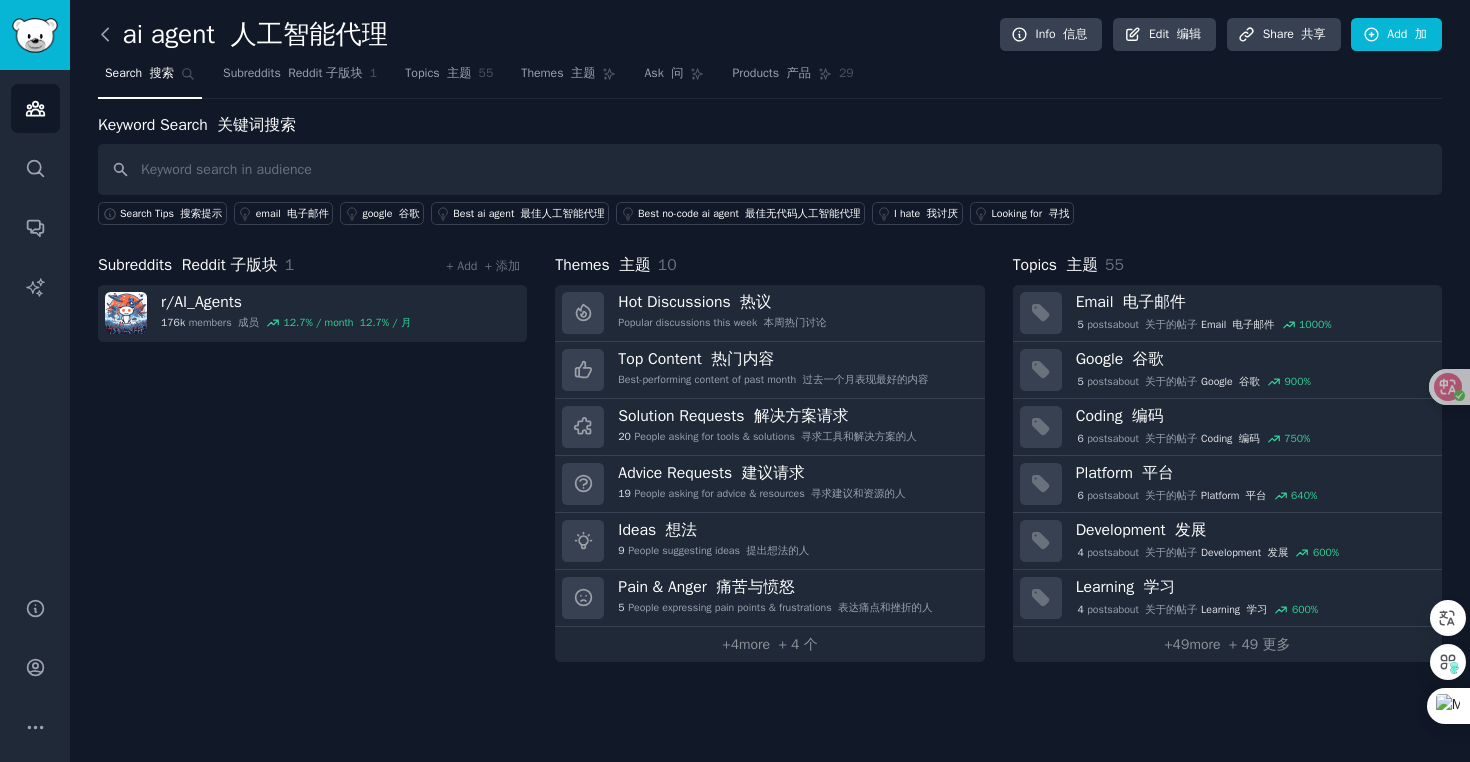 click 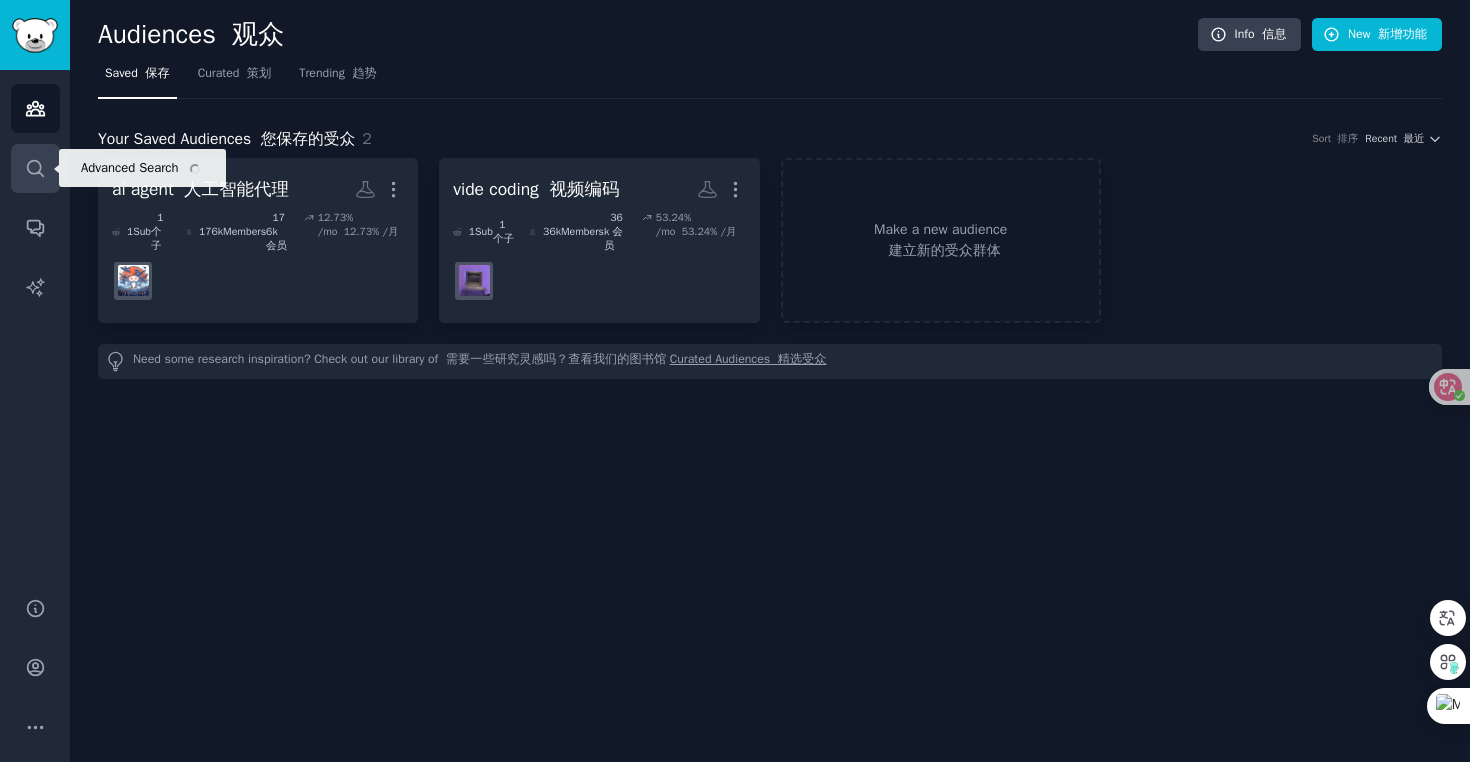 click on "Search" at bounding box center [35, 168] 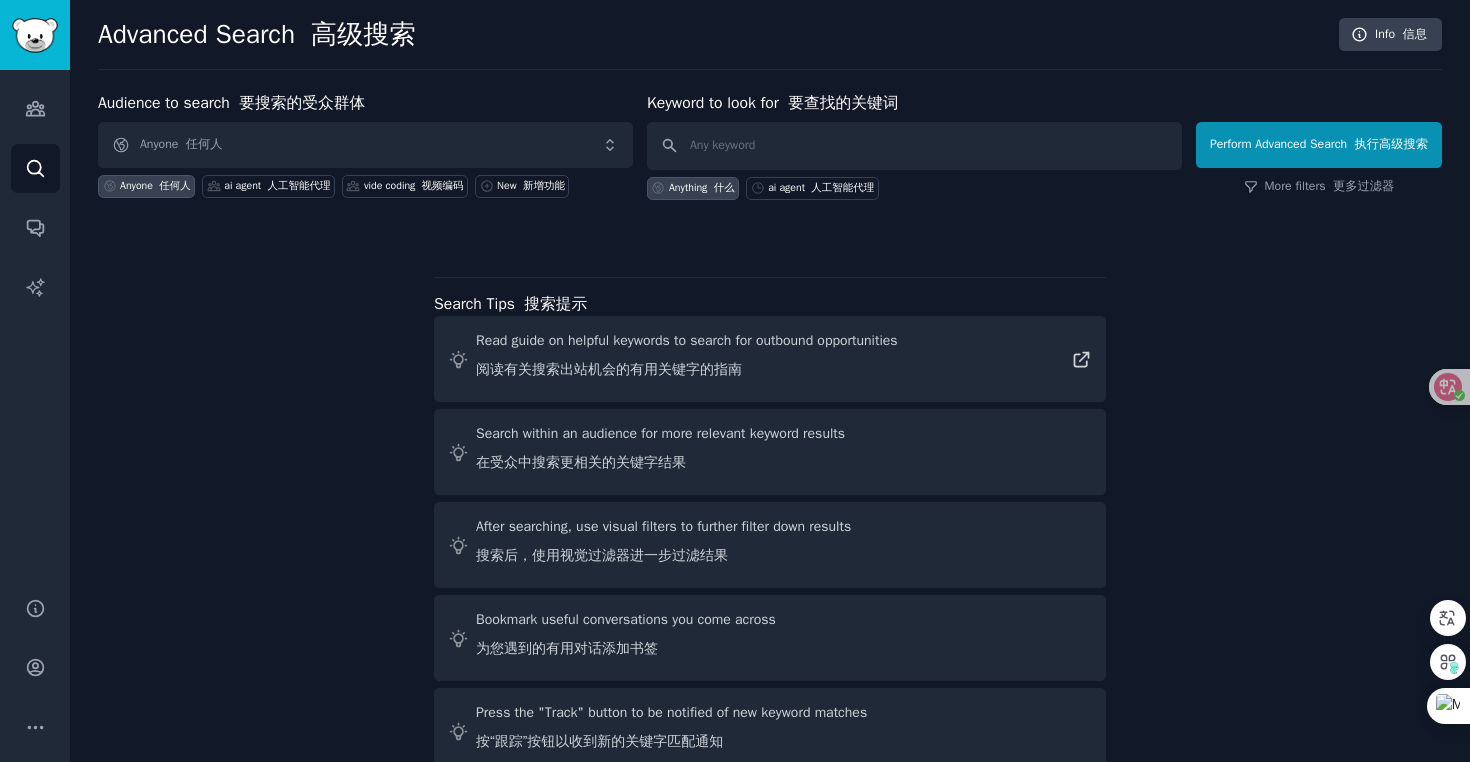 click on "Audiences Search Conversations AI Reports" at bounding box center (35, 321) 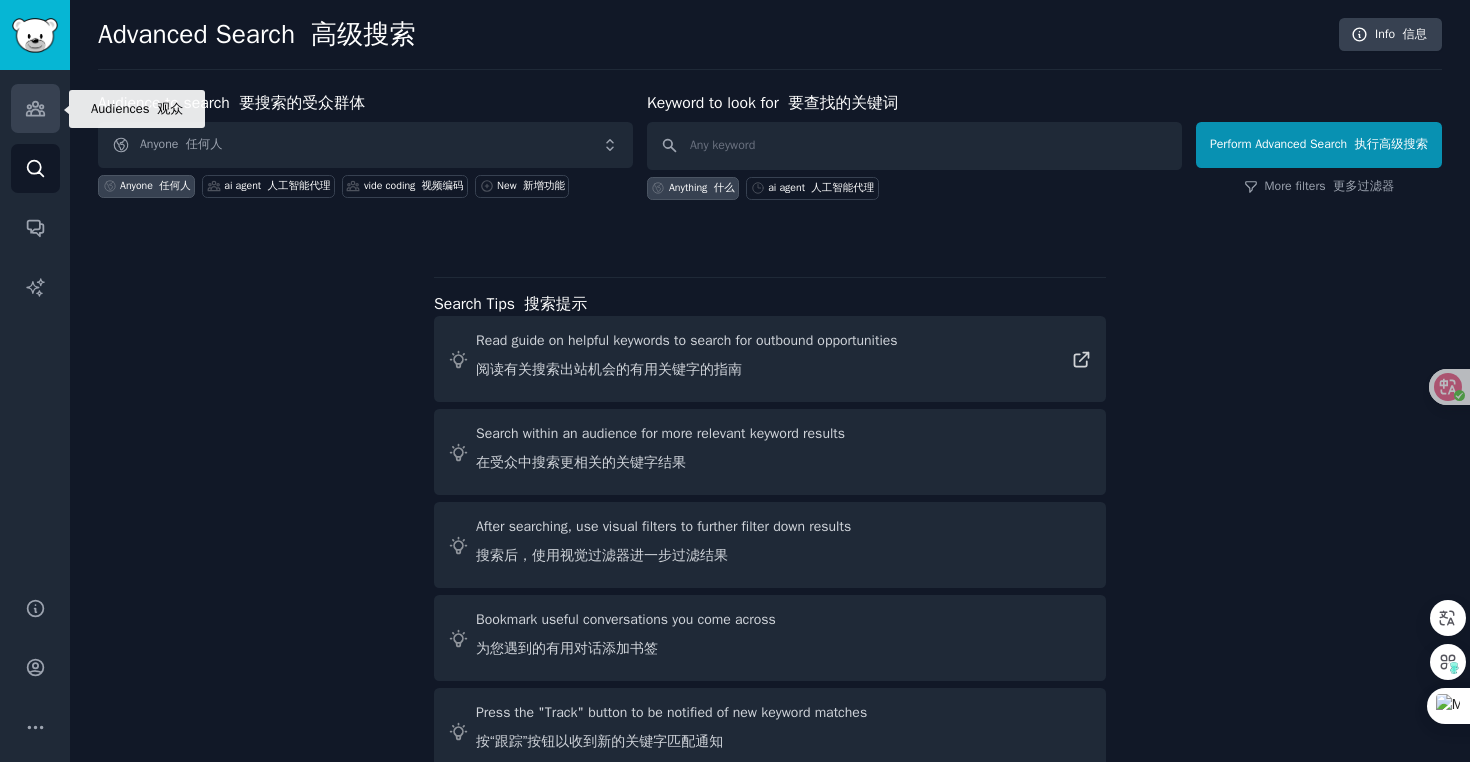click 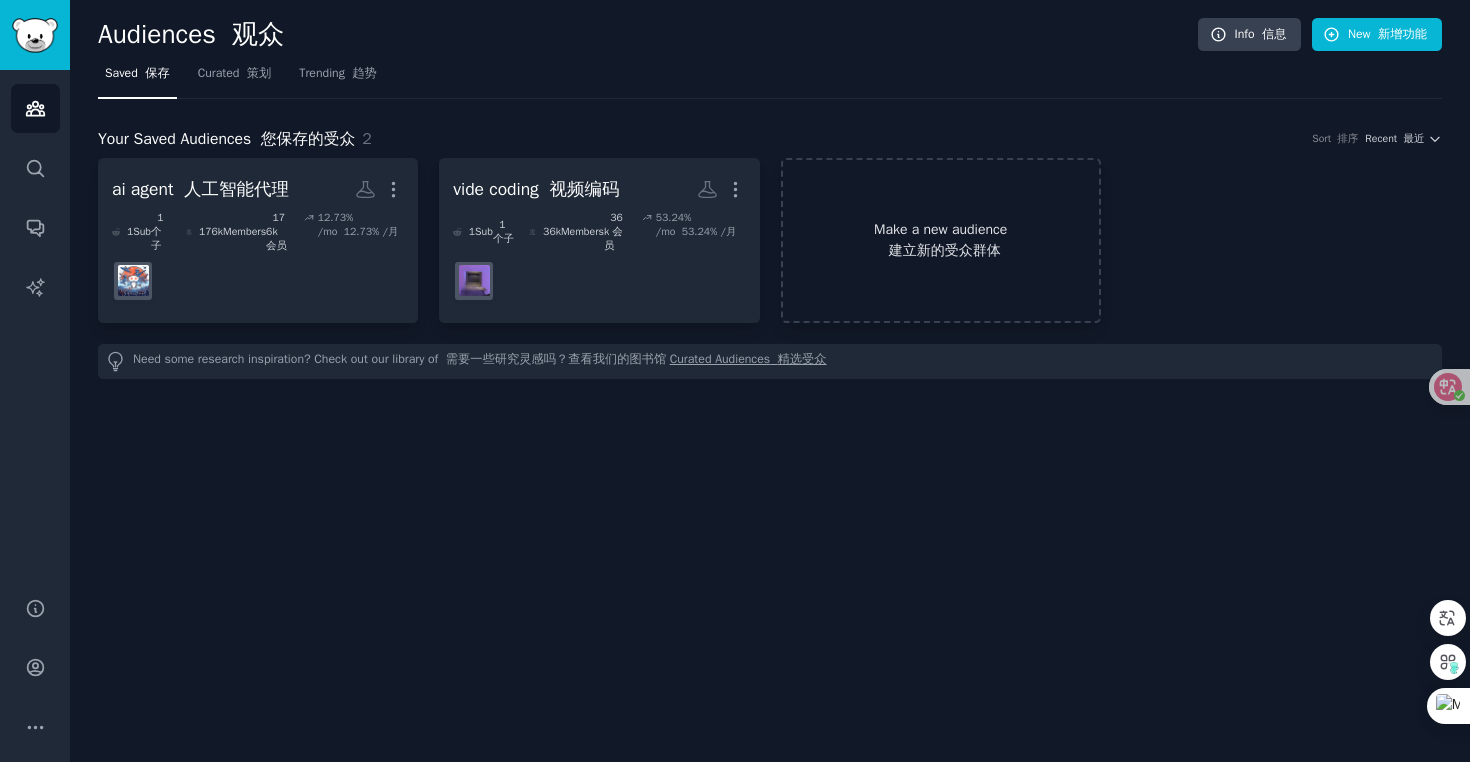 click on "Make a new audience    建立新的受众群体" at bounding box center [941, 240] 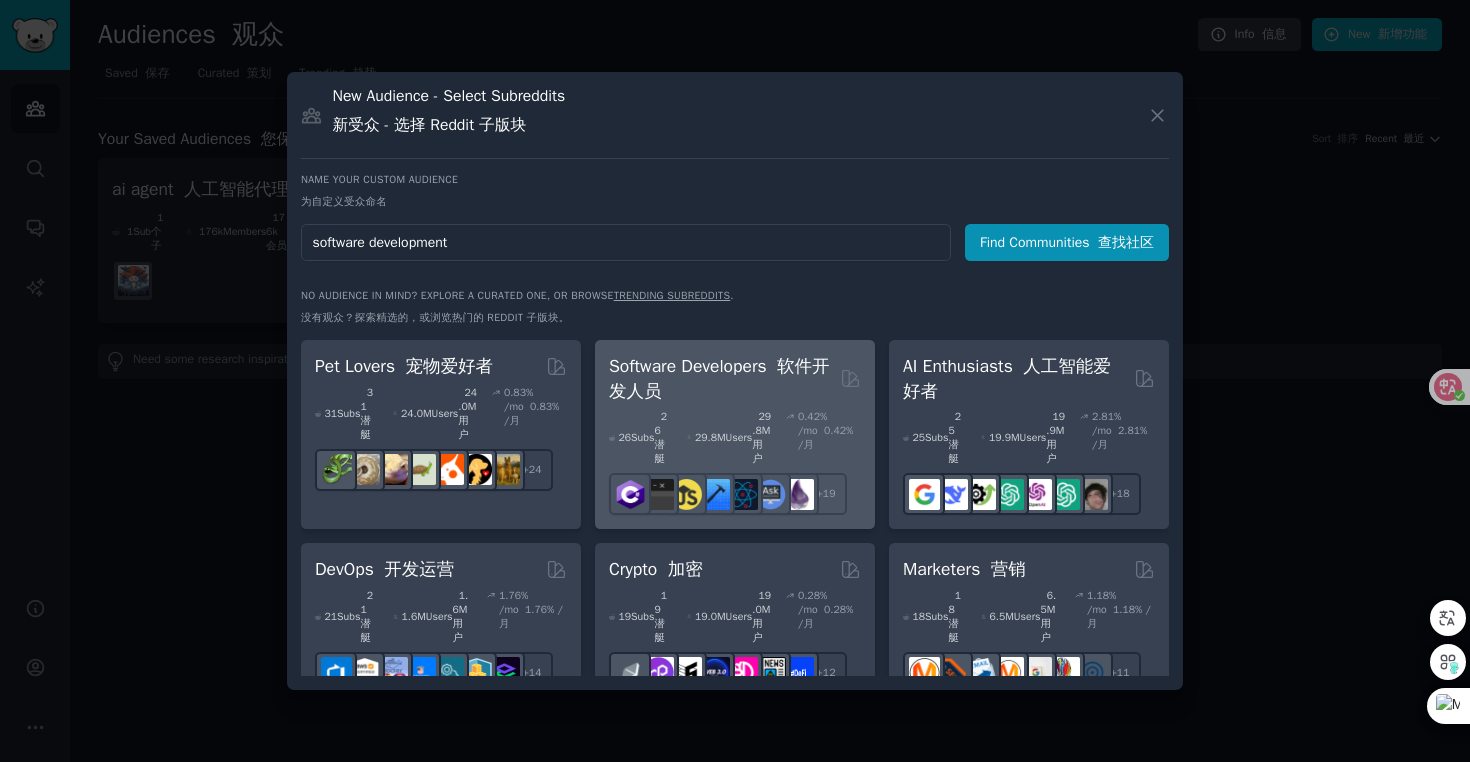 type on "software development" 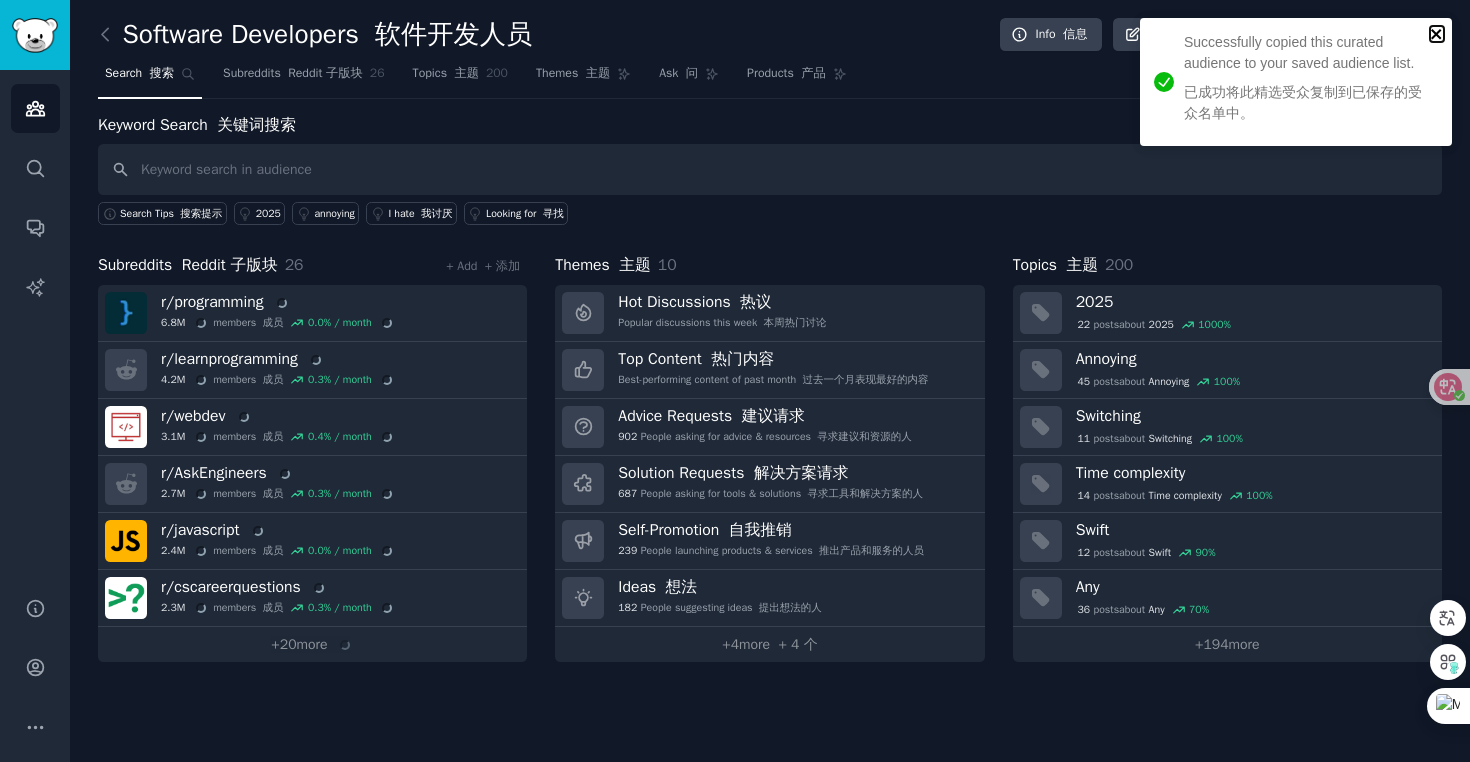 click 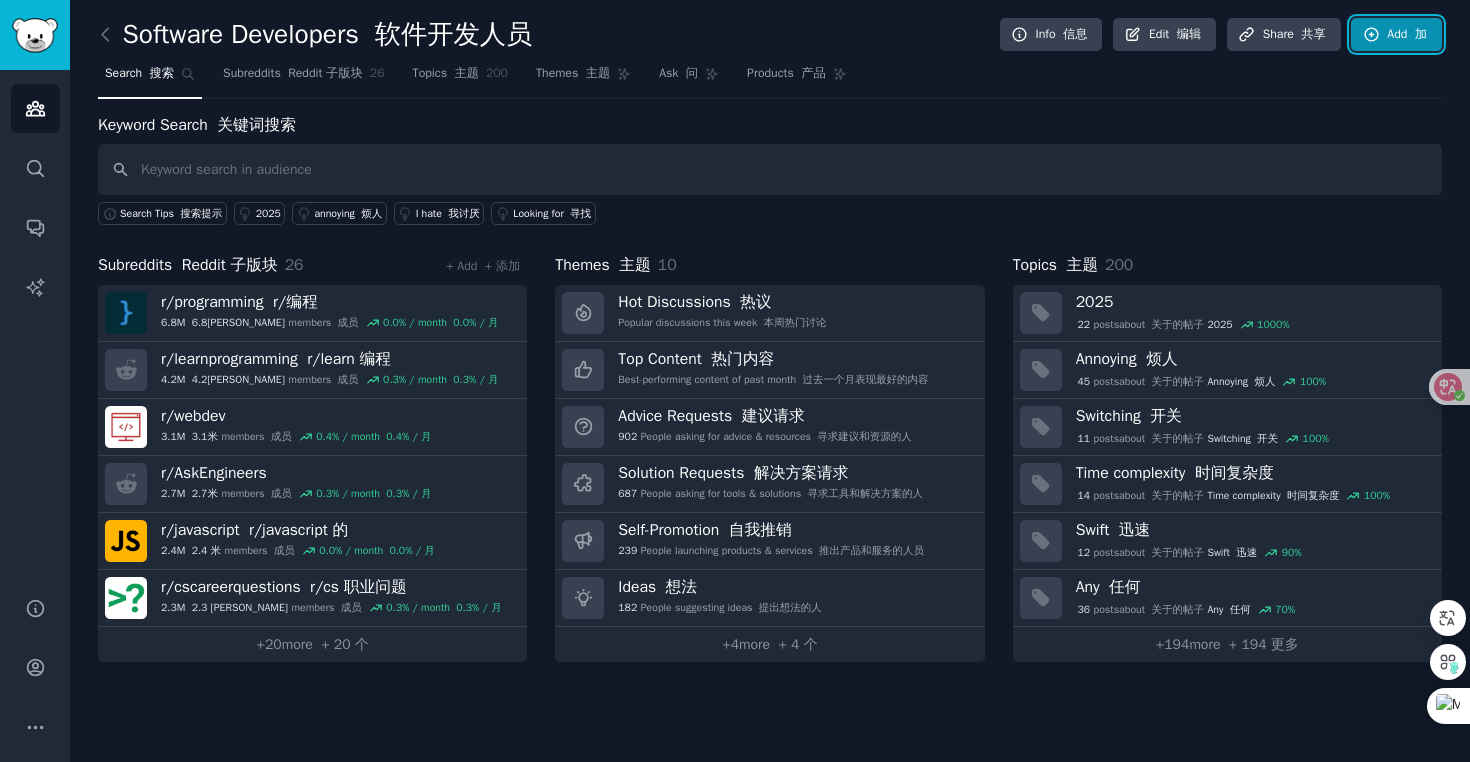 click on "Add    加" at bounding box center (1396, 35) 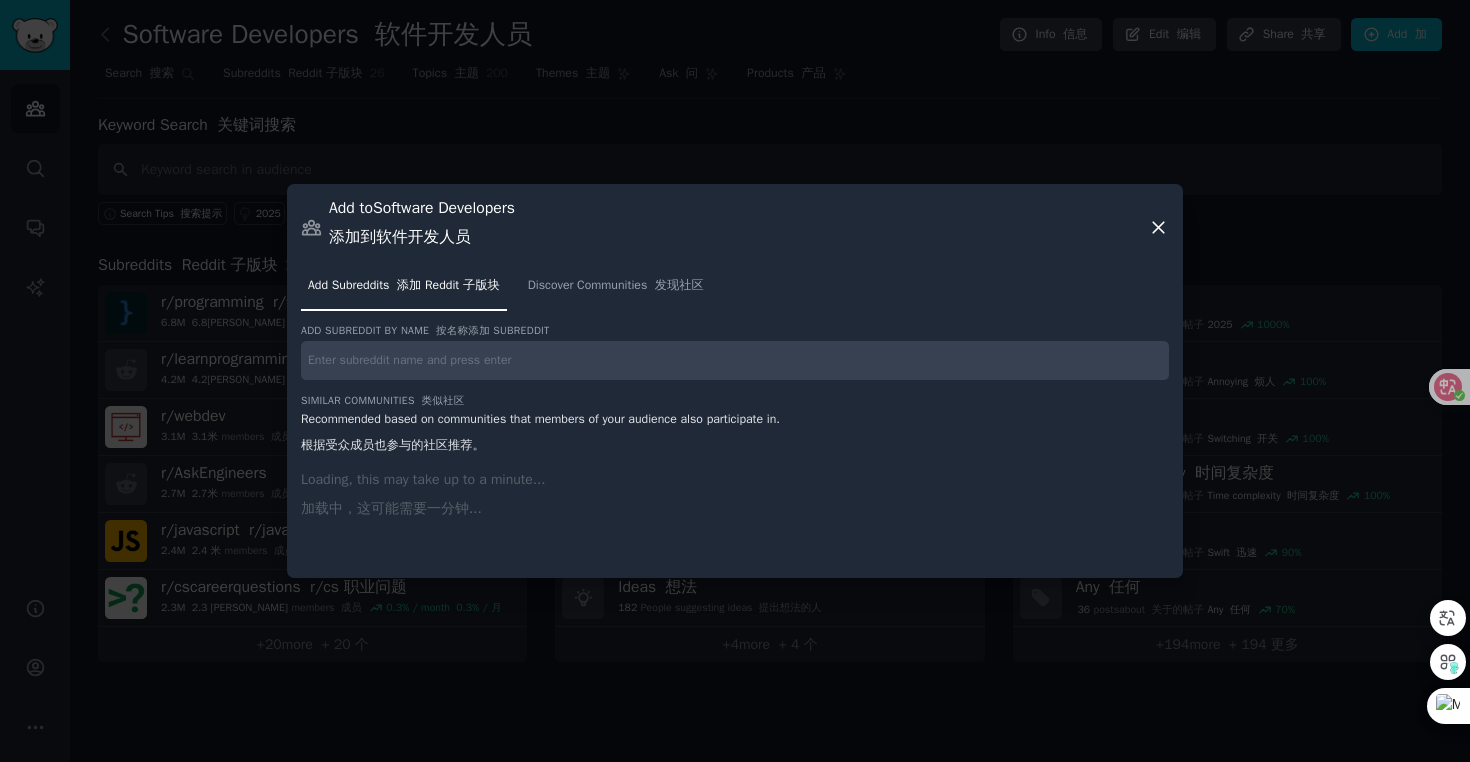 click at bounding box center (735, 360) 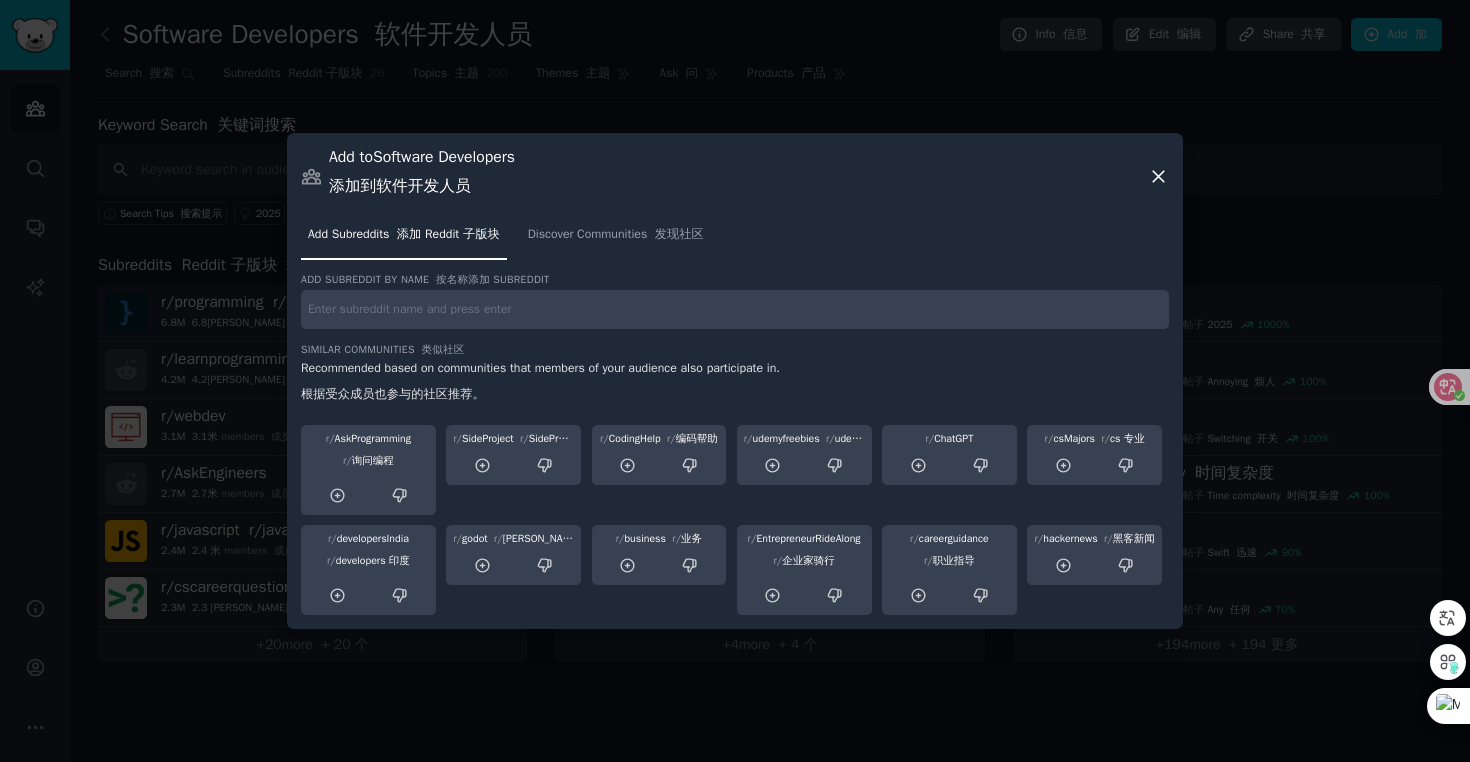 click 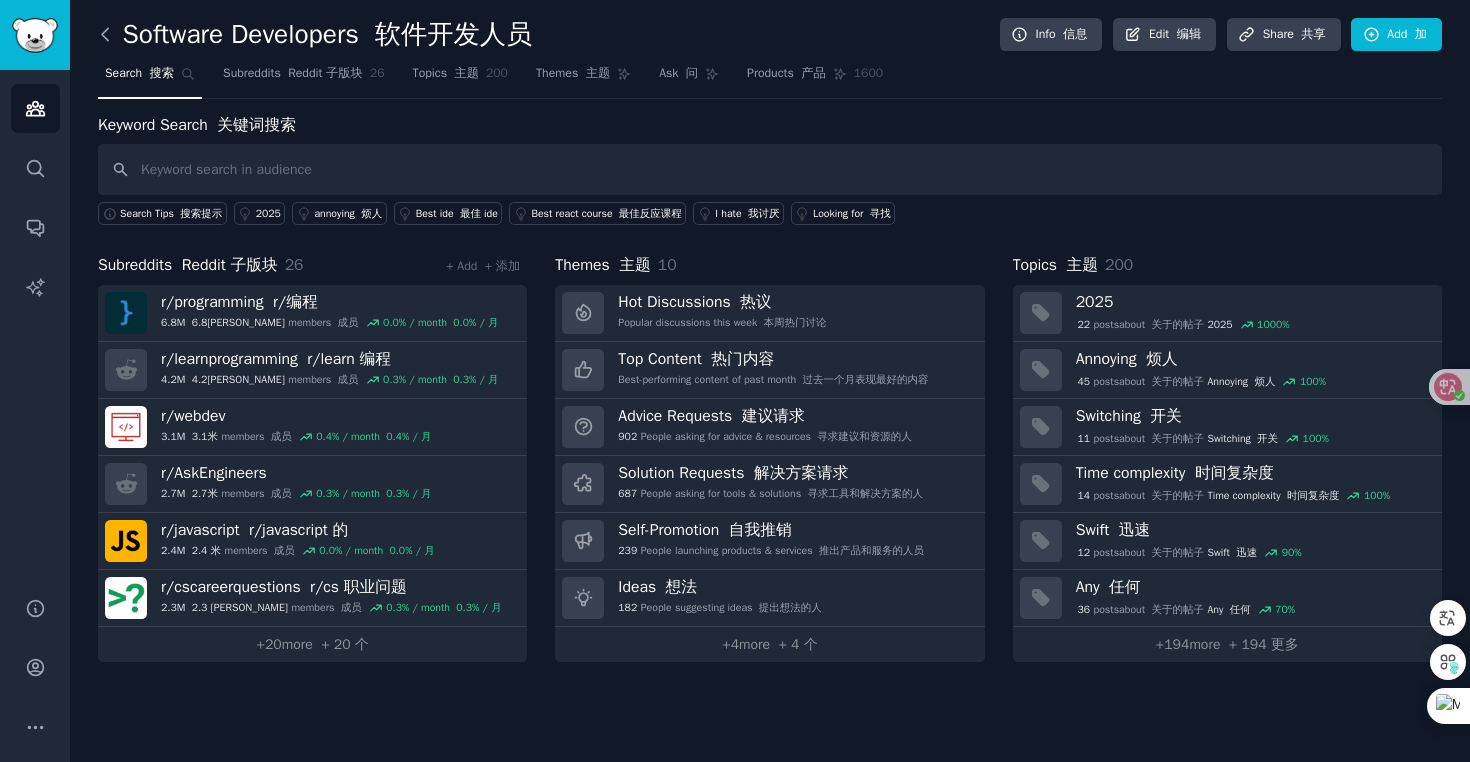 click 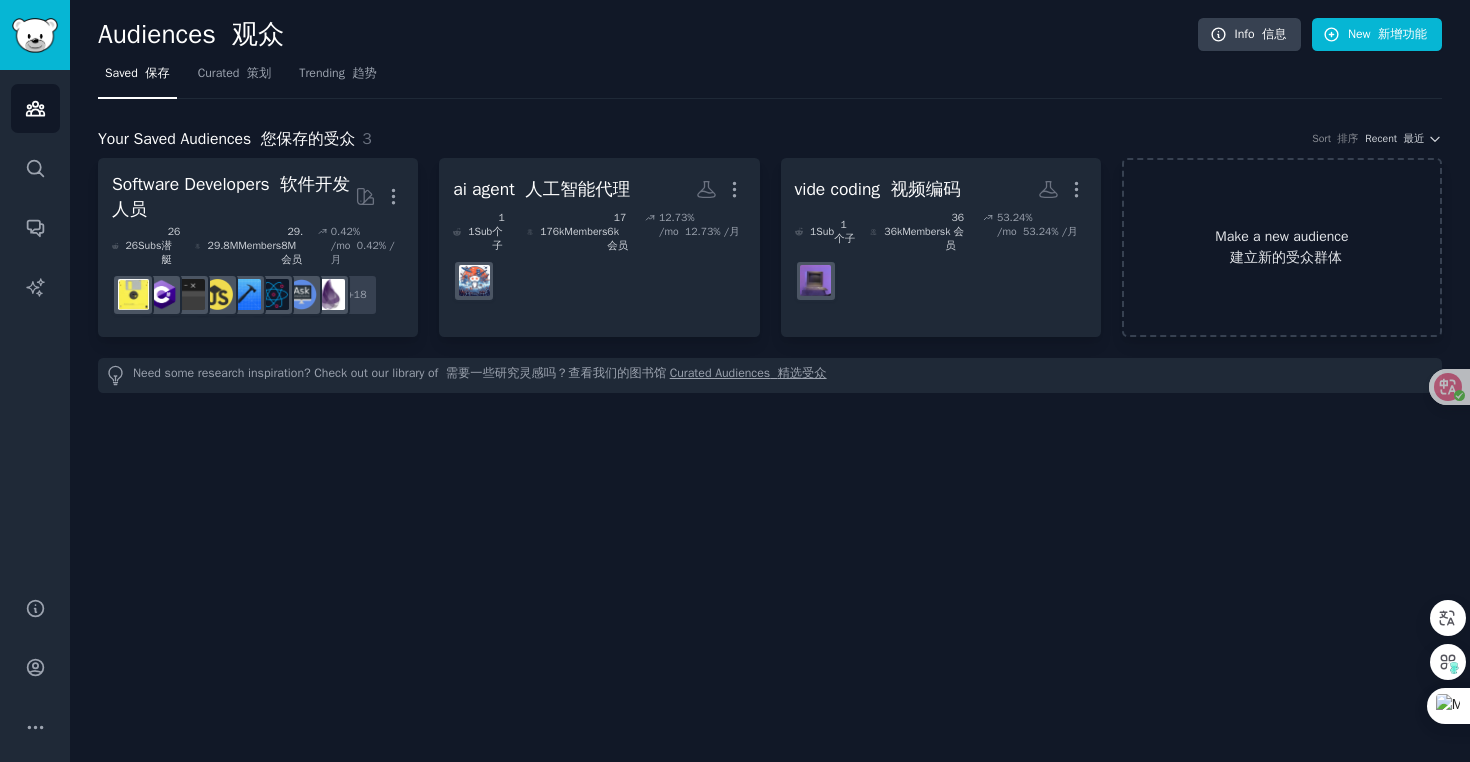 click on "建立新的受众群体" at bounding box center [1282, 257] 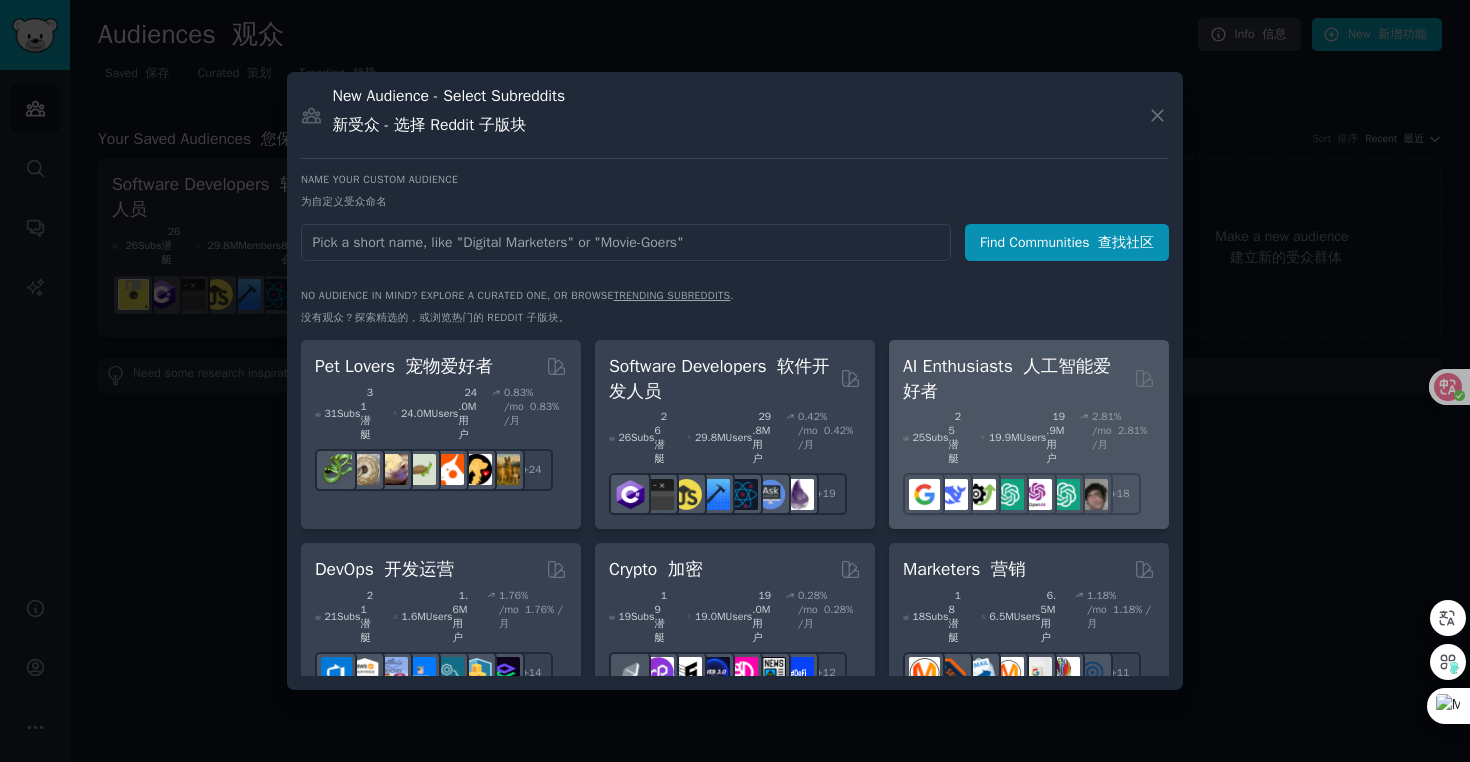 click on "25  Sub s    25 潜艇 19.9M  Users    19.9M 用户 2.81 % /mo    2.81% /月 r/chatgpt_promptDesign    + 18" at bounding box center [1029, 459] 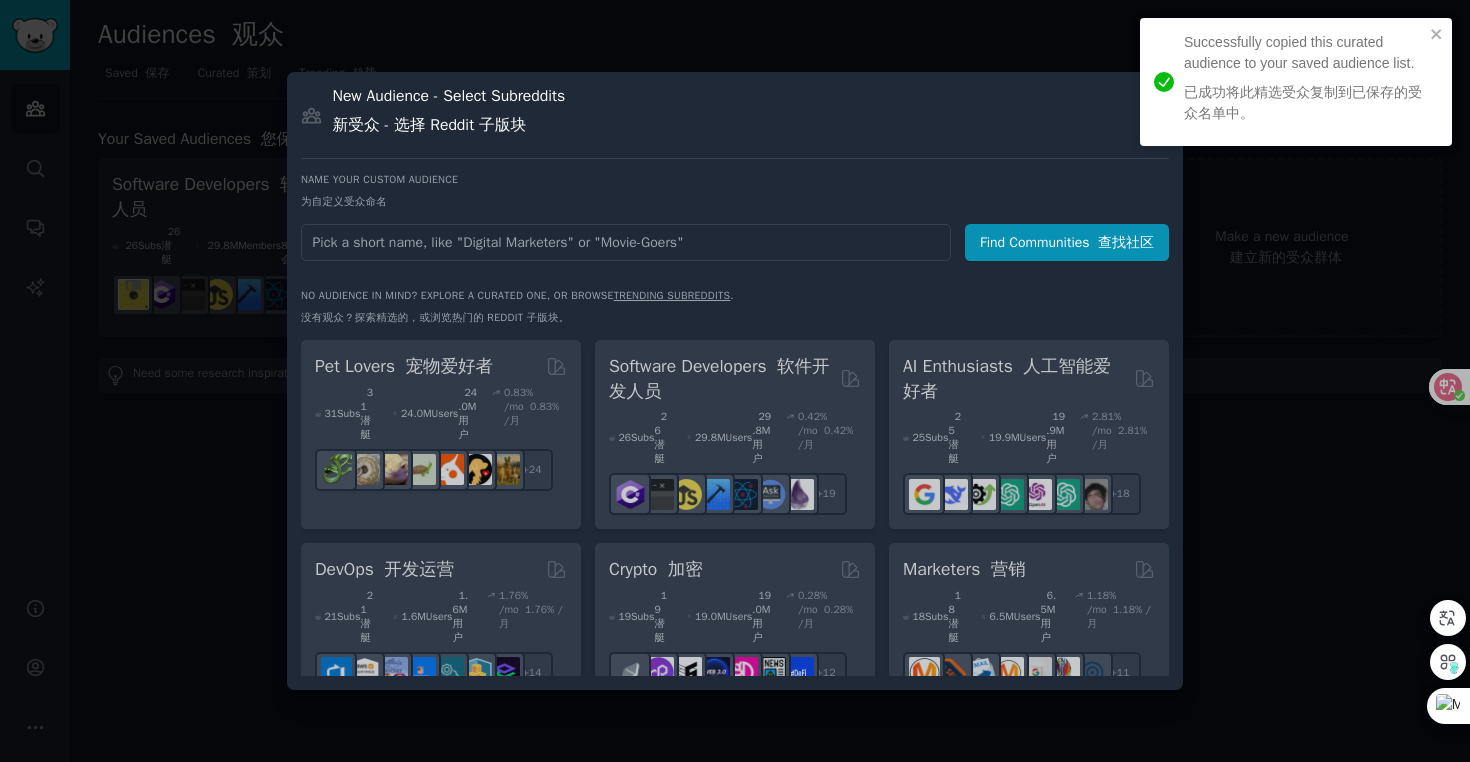 click on "Successfully copied this curated audience to your saved audience list. 已成功将此精选受众复制到已保存的受众名单中。" at bounding box center (1296, 82) 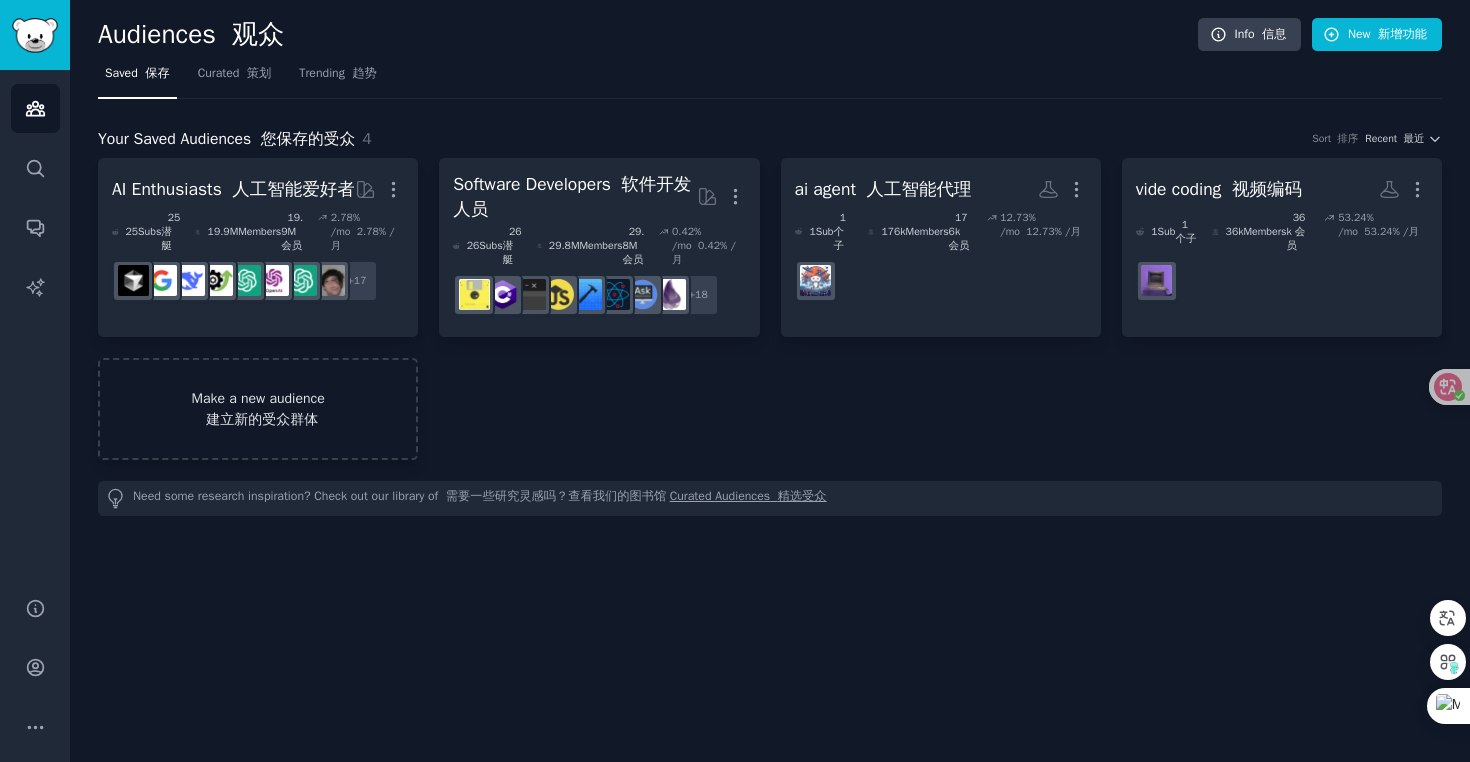 click on "Make a new audience    建立新的受众群体" at bounding box center (258, 409) 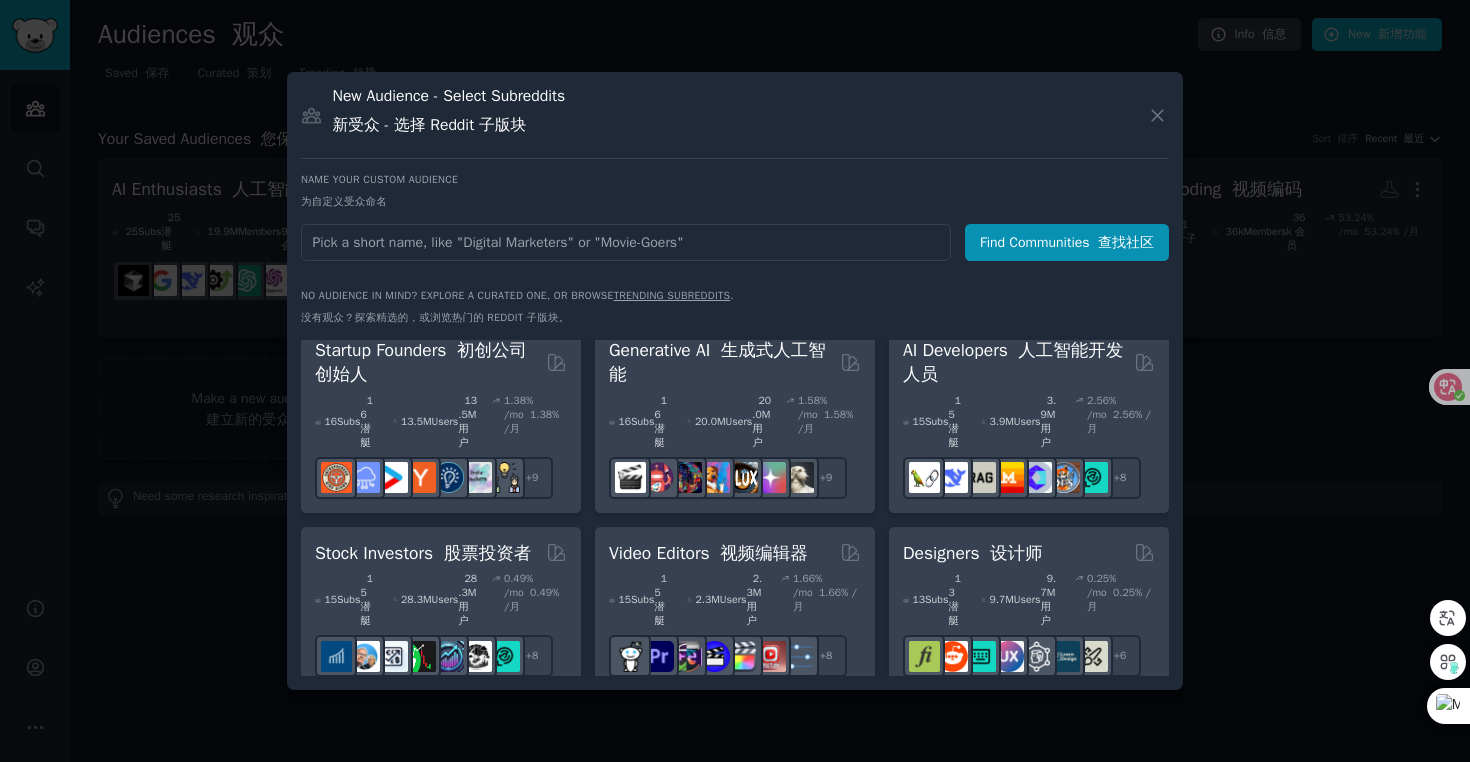scroll, scrollTop: 362, scrollLeft: 0, axis: vertical 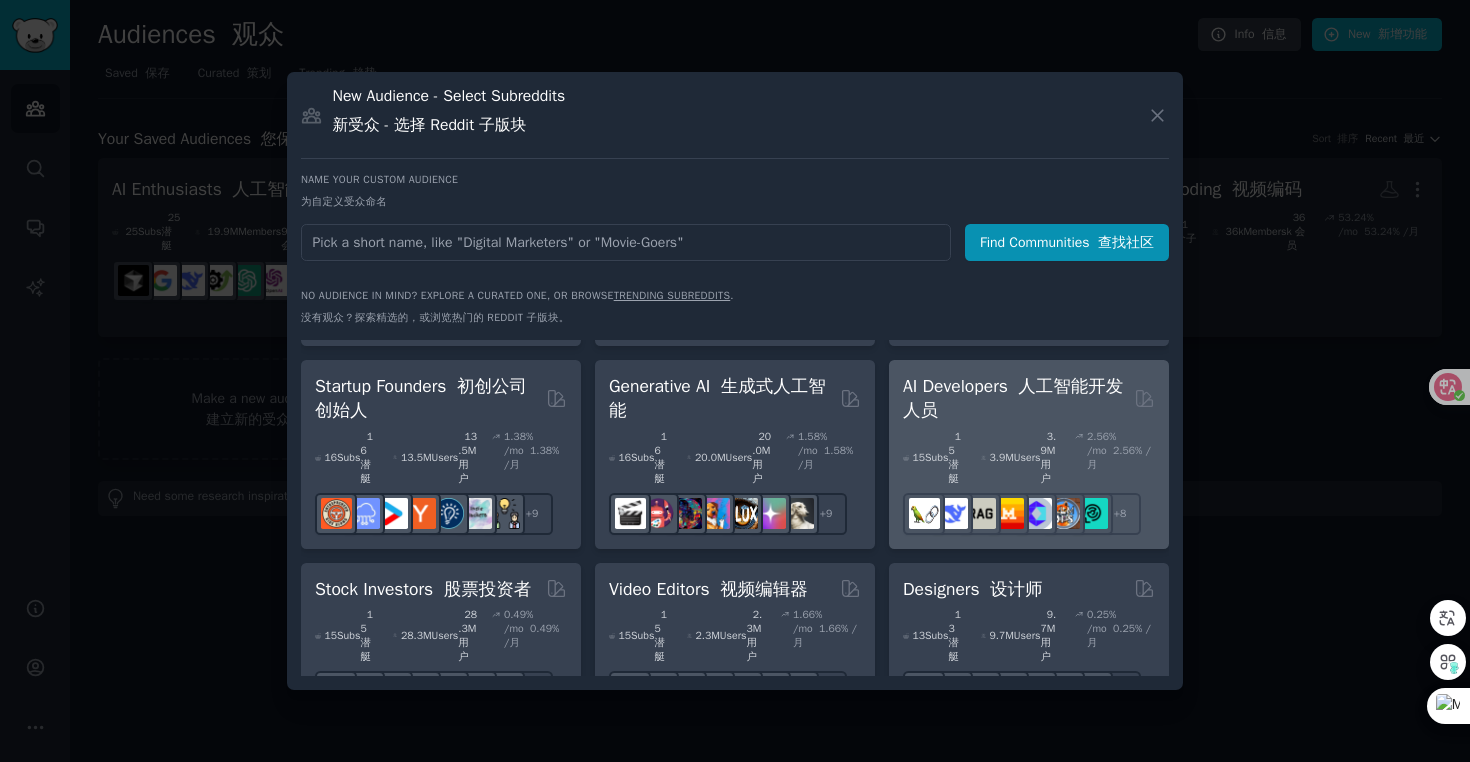click on "AI Developers    人工智能开发人员" at bounding box center [1015, 398] 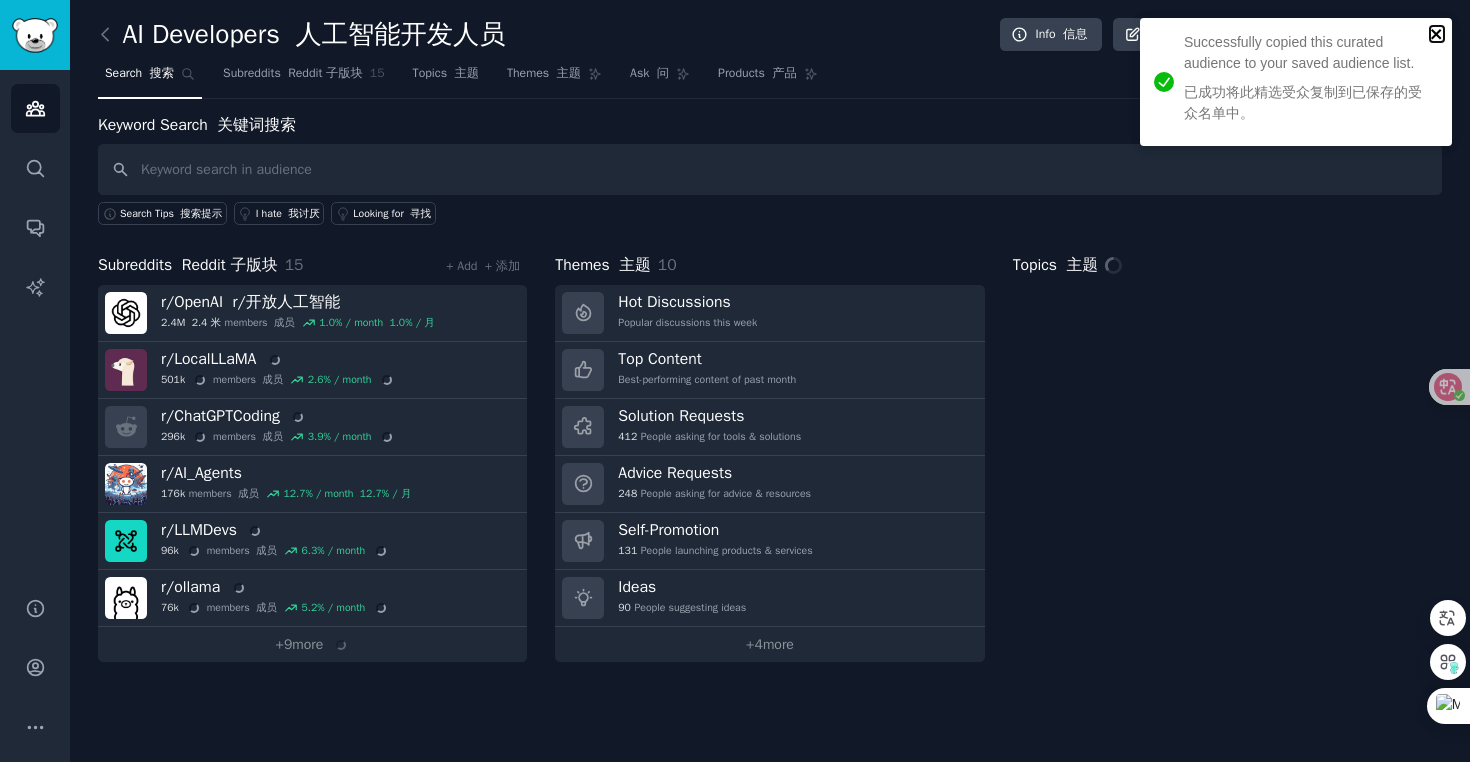 click 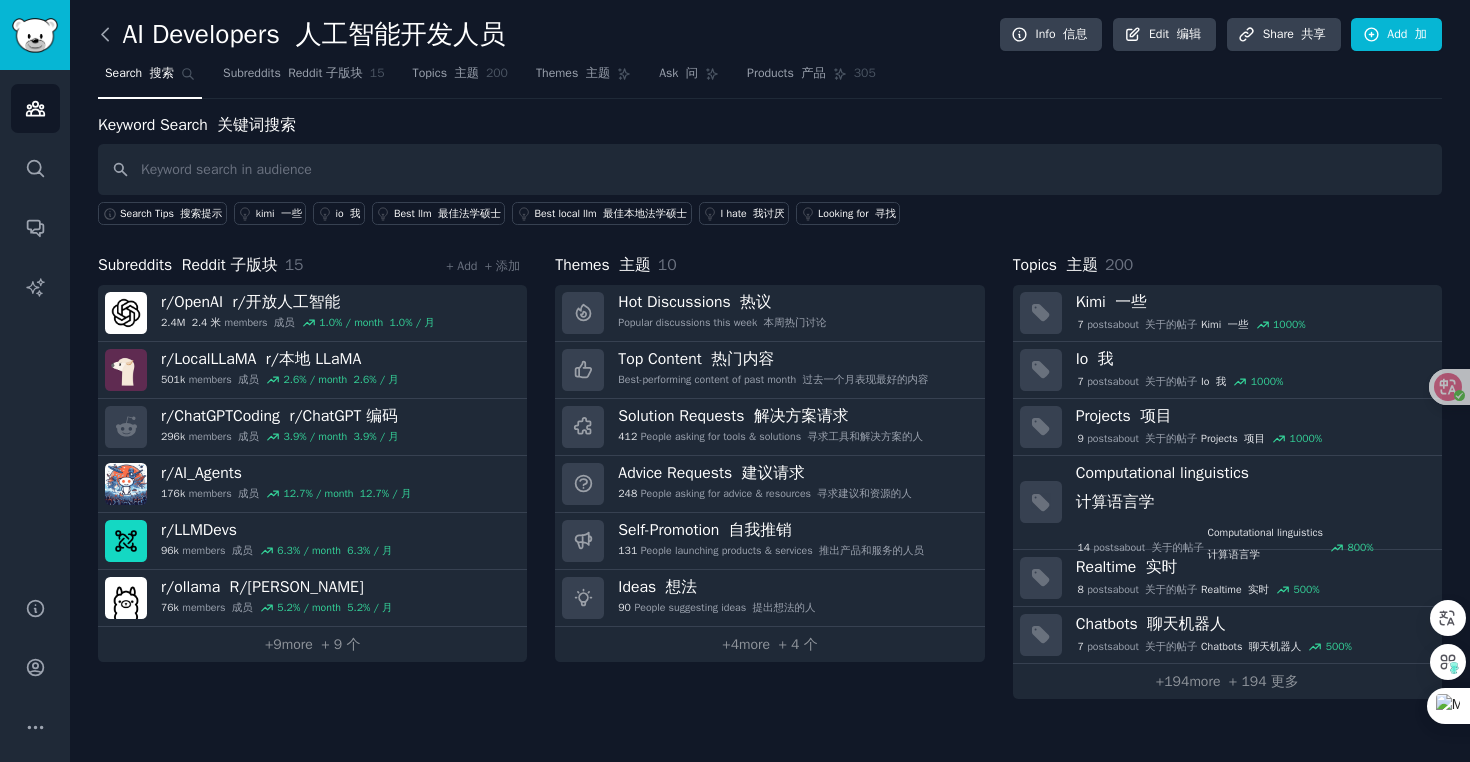 click 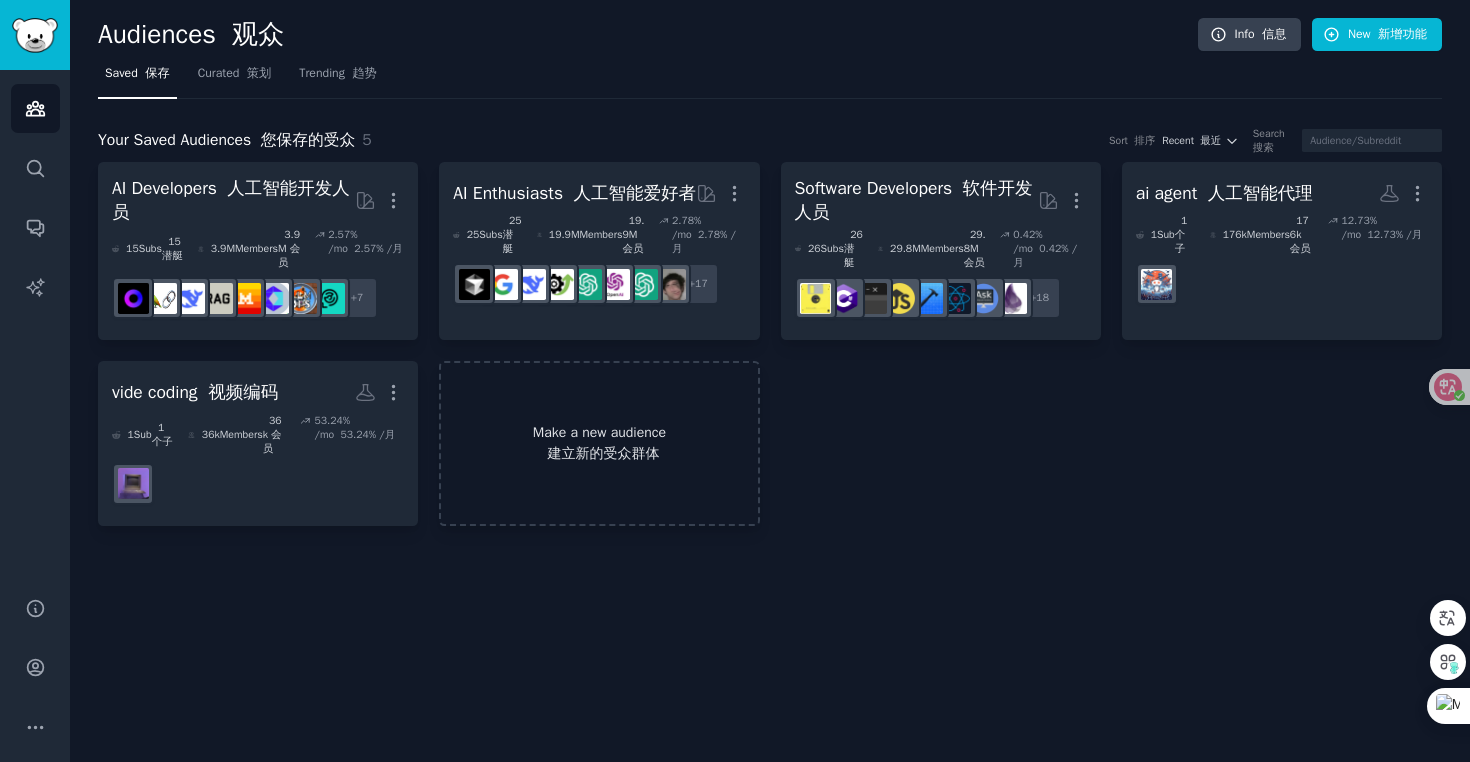 click on "Make a new audience    建立新的受众群体" at bounding box center [599, 443] 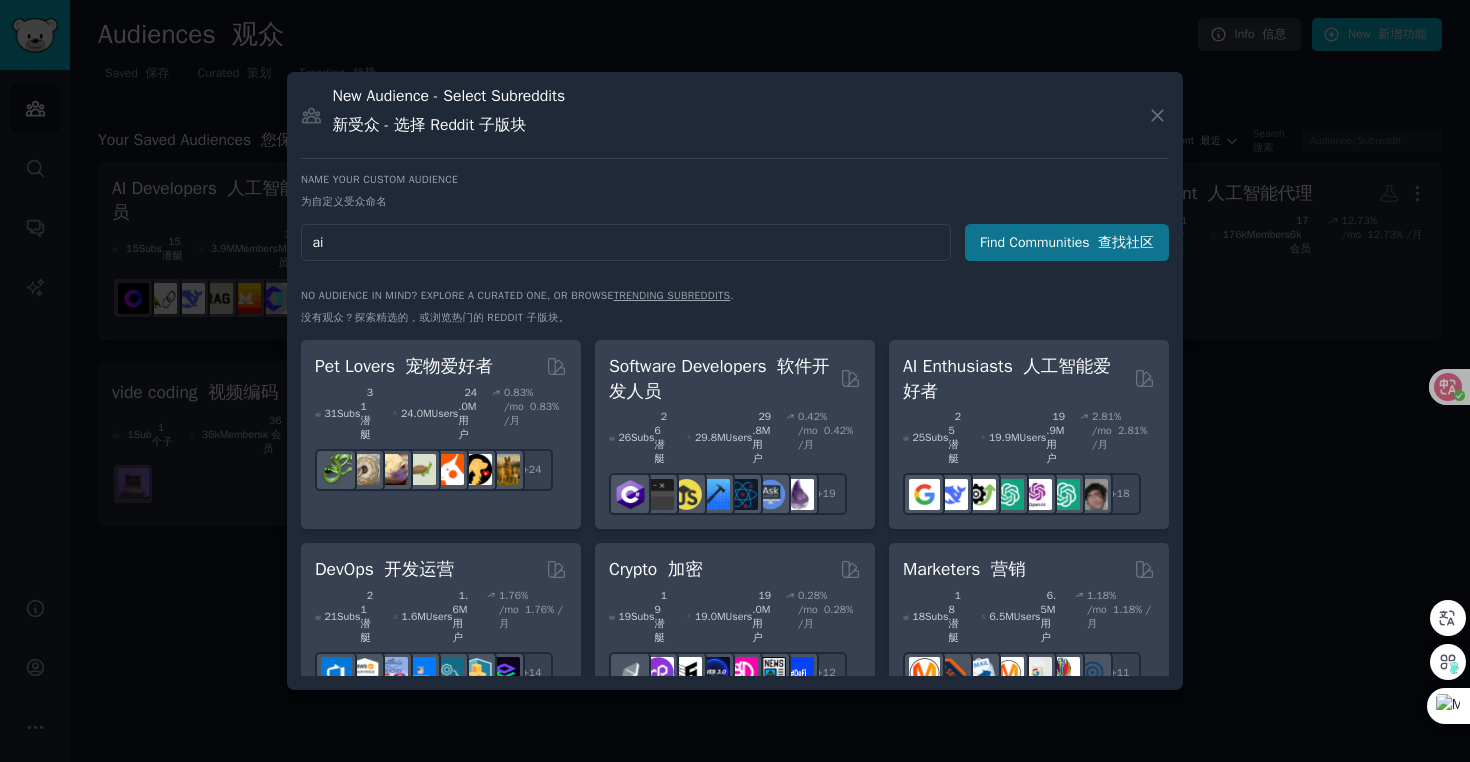 type on "ai" 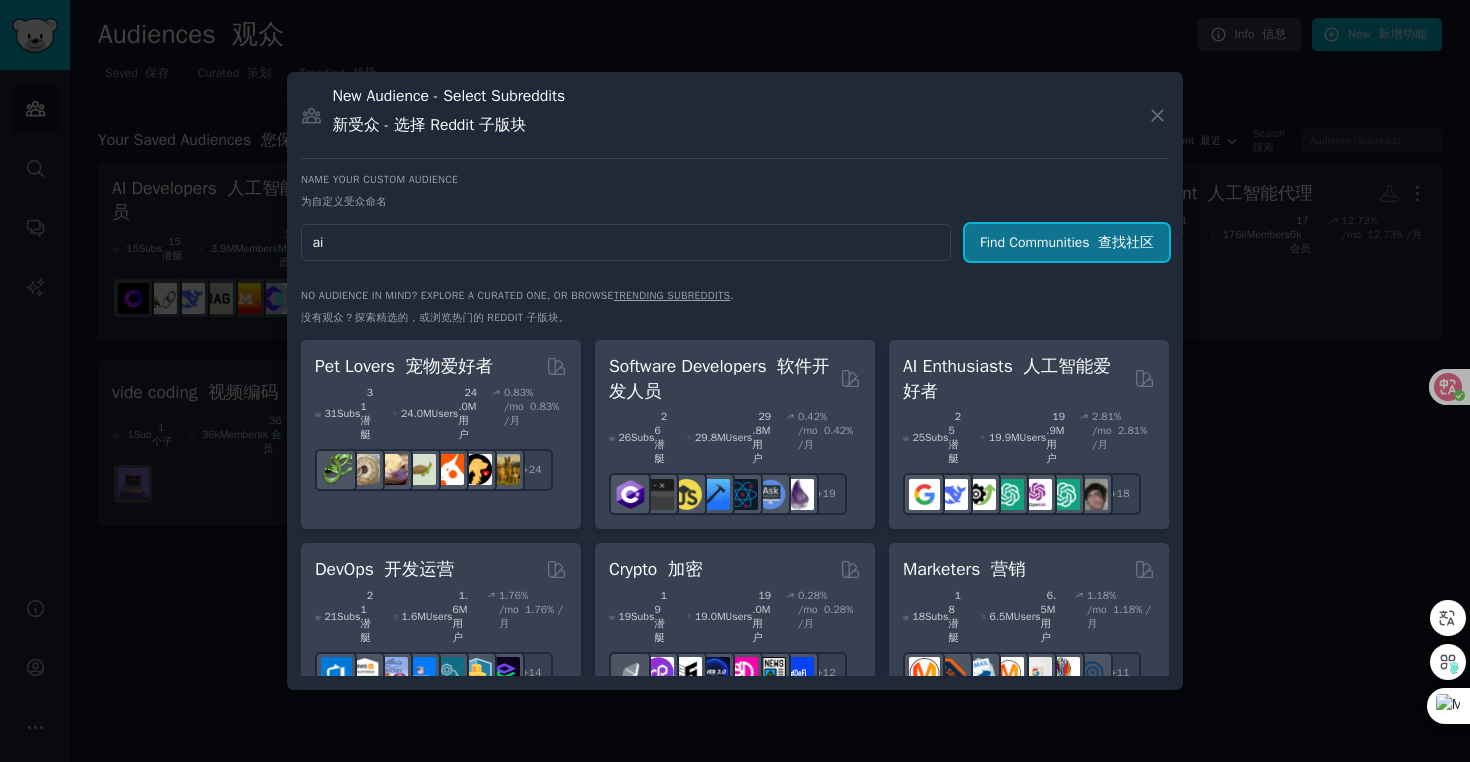 click on "Find Communities    查找社区" at bounding box center (1067, 242) 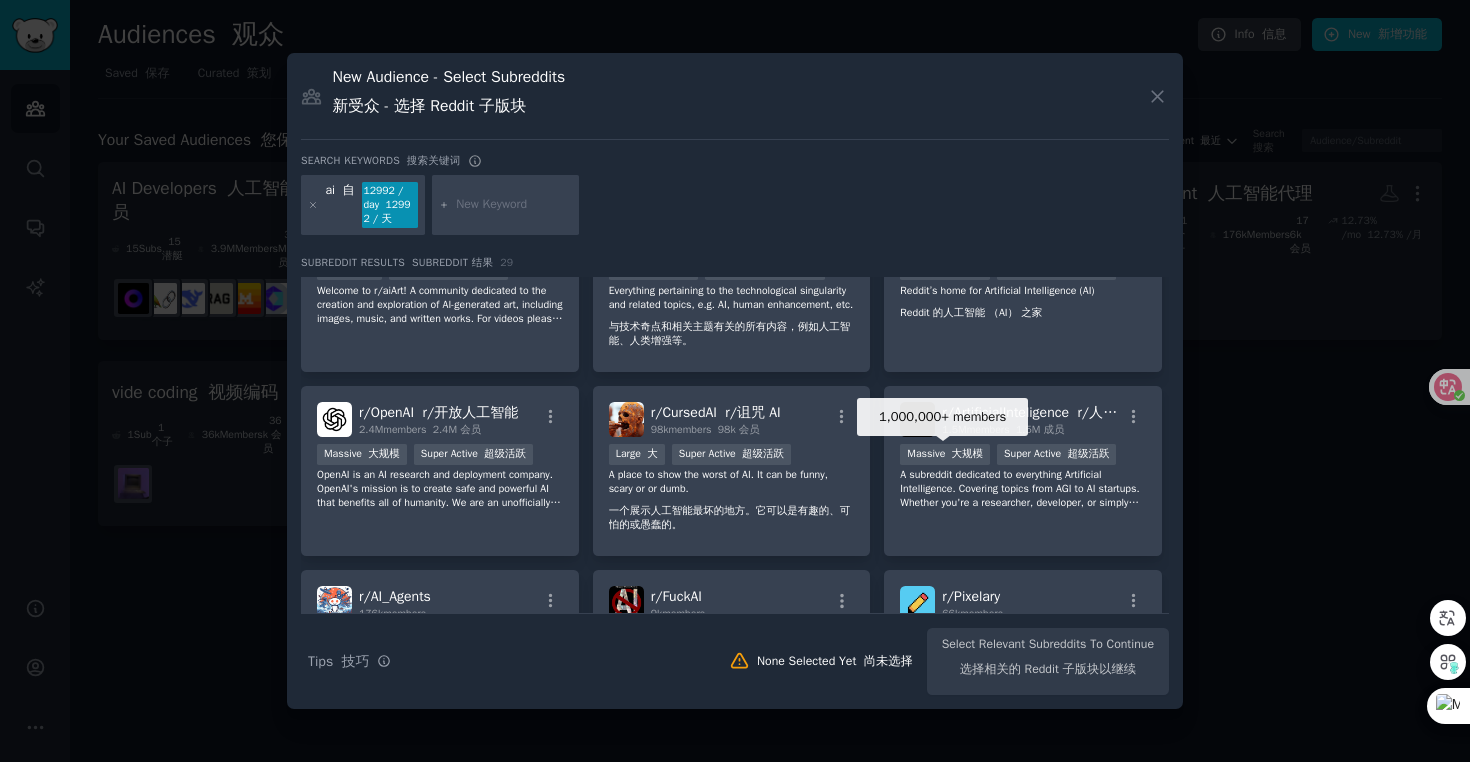scroll, scrollTop: 259, scrollLeft: 0, axis: vertical 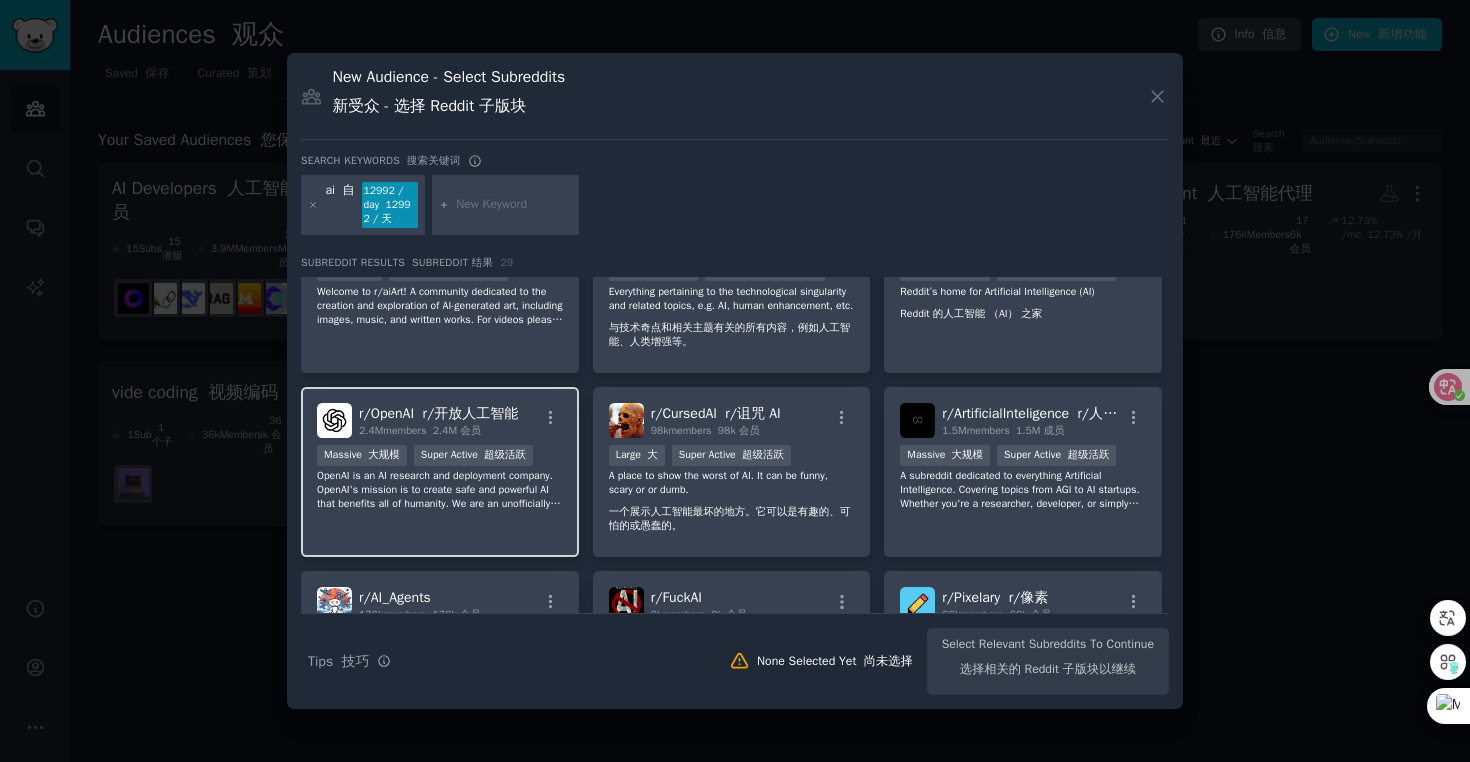 click on "r/ OpenAI    r/开放人工智能 2.4M  members    2.4M 会员 Massive    大规模 Super Active    超级活跃 OpenAI is an AI research and deployment company. OpenAI's mission is to create safe and powerful AI that benefits all of humanity. We are an unofficially-run community. OpenAI makes Sora, ChatGPT, and DALL·E 3. OpenAI 是一家人工智能研究和部署公司。OpenAI 的使命是创造安全、强大的人工智能，造福全人类。我们是一个非官方运营的社区。OpenAI 使 [PERSON_NAME]、ChatGPT 和 DALL·E 3." at bounding box center [440, 472] 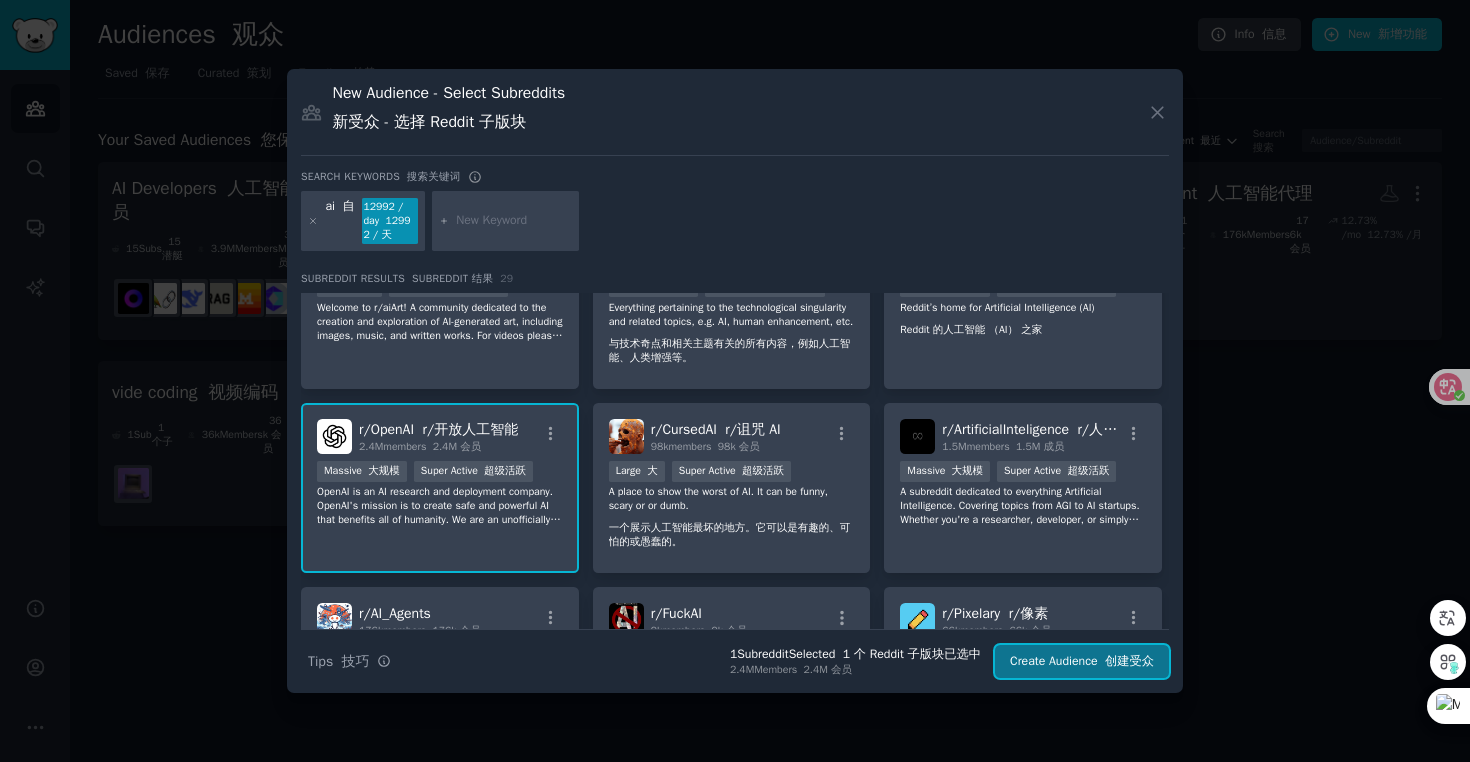 click on "Create Audience    创建受众" at bounding box center [1082, 662] 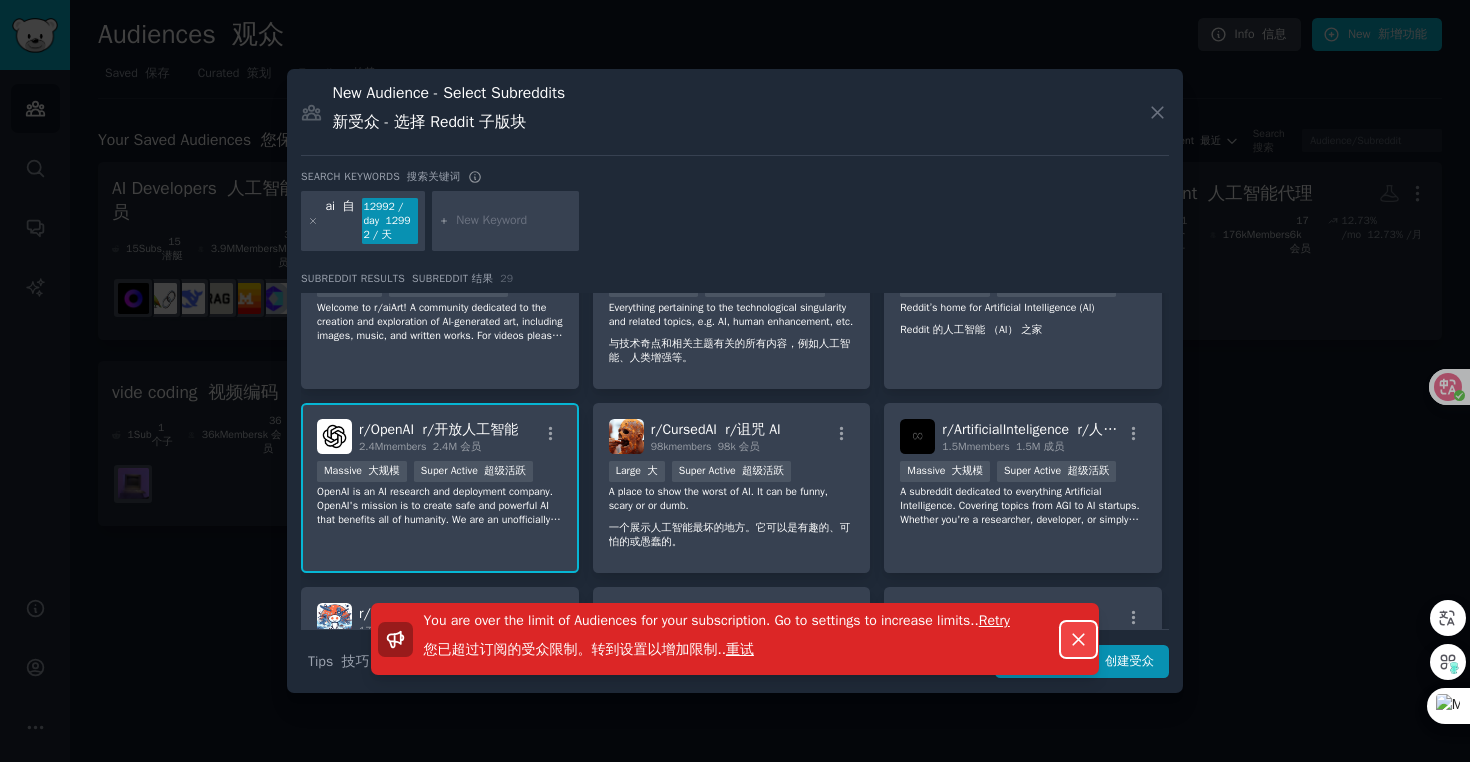 click 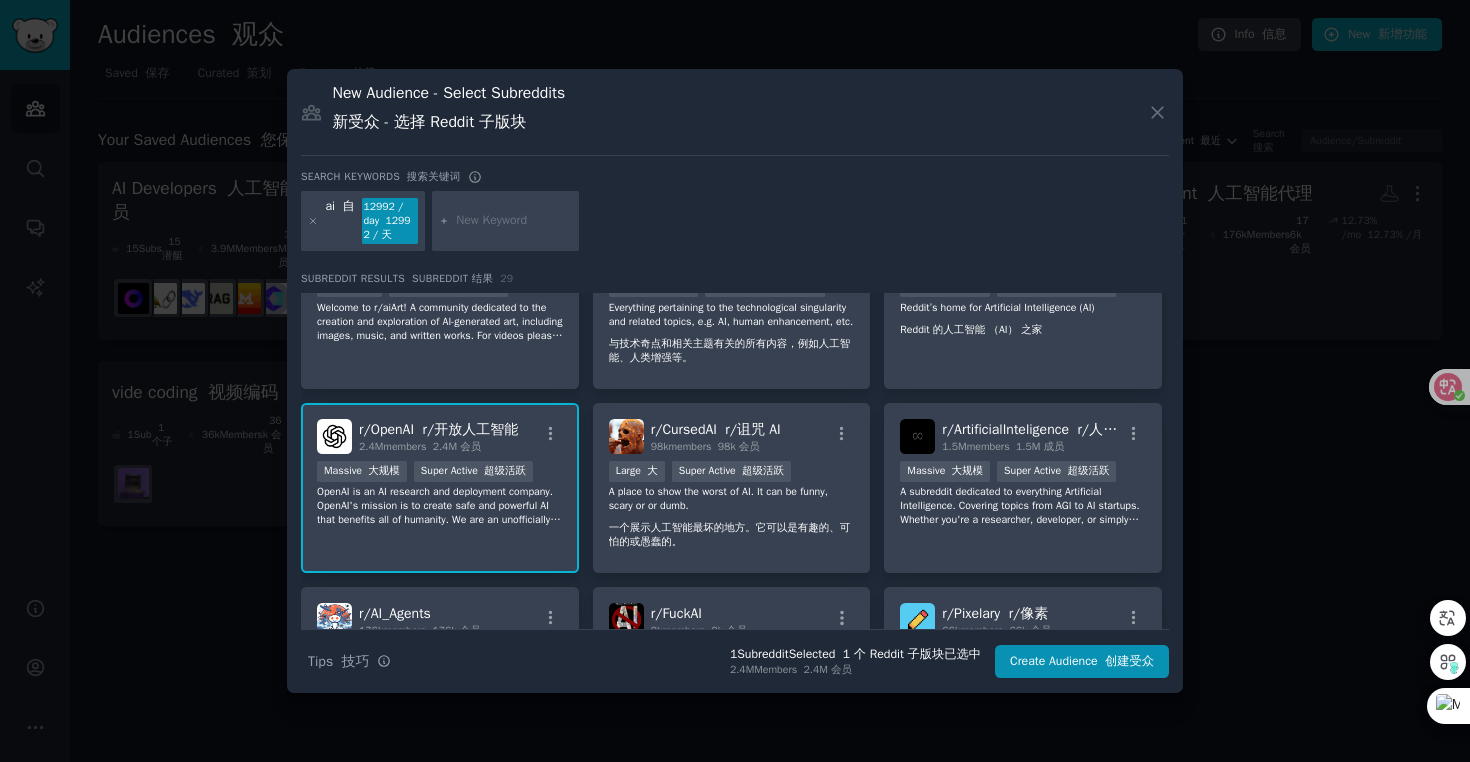 click at bounding box center [735, 381] 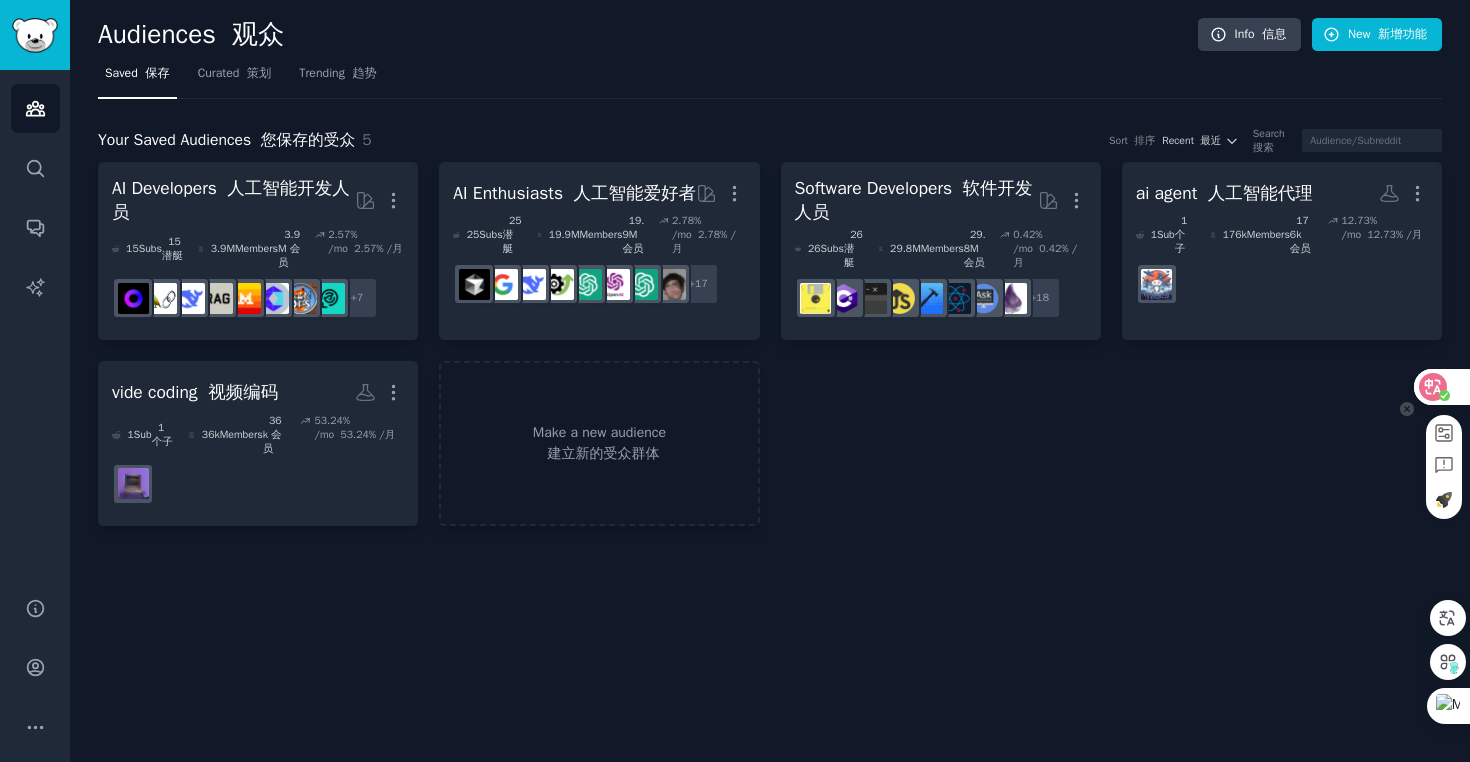 click at bounding box center [1441, 387] 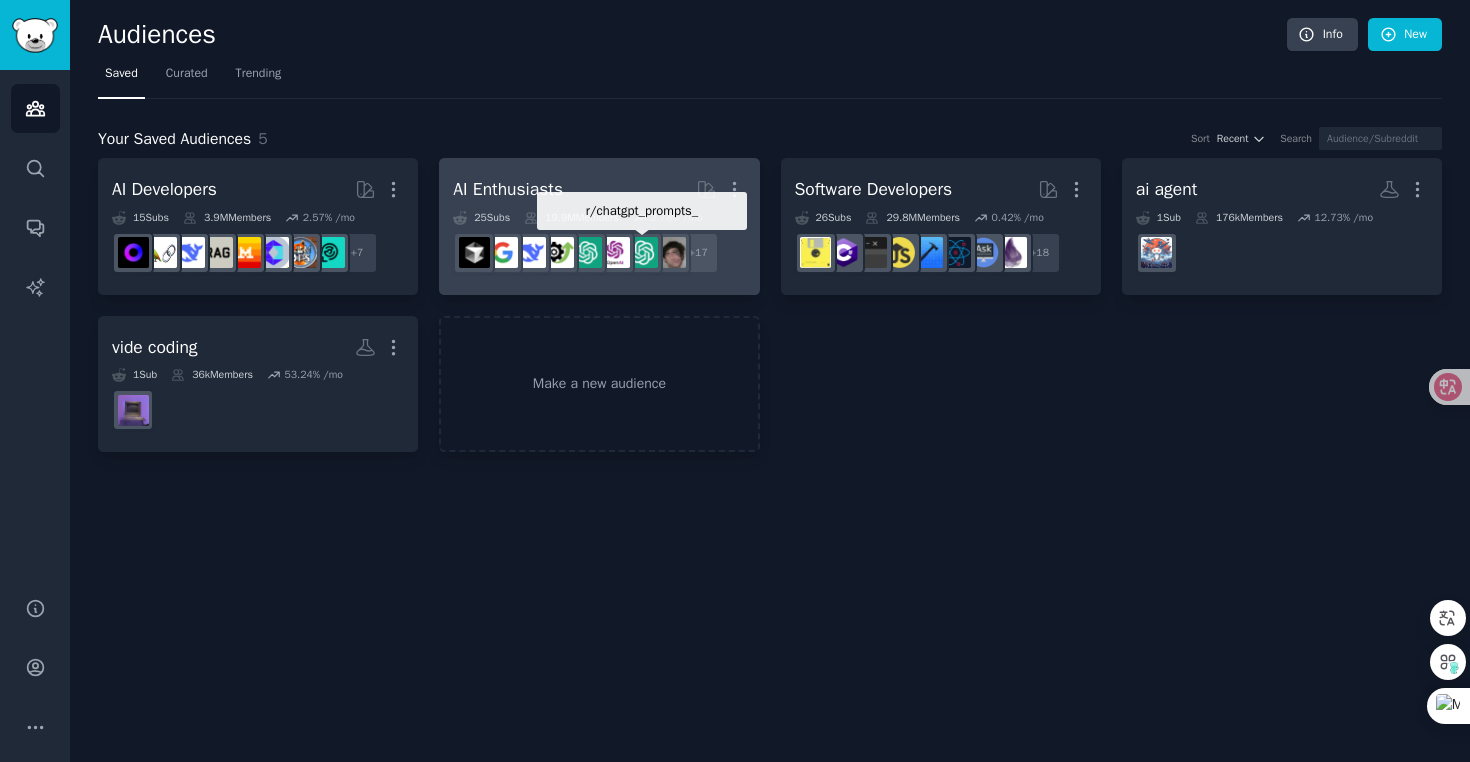 click at bounding box center (642, 252) 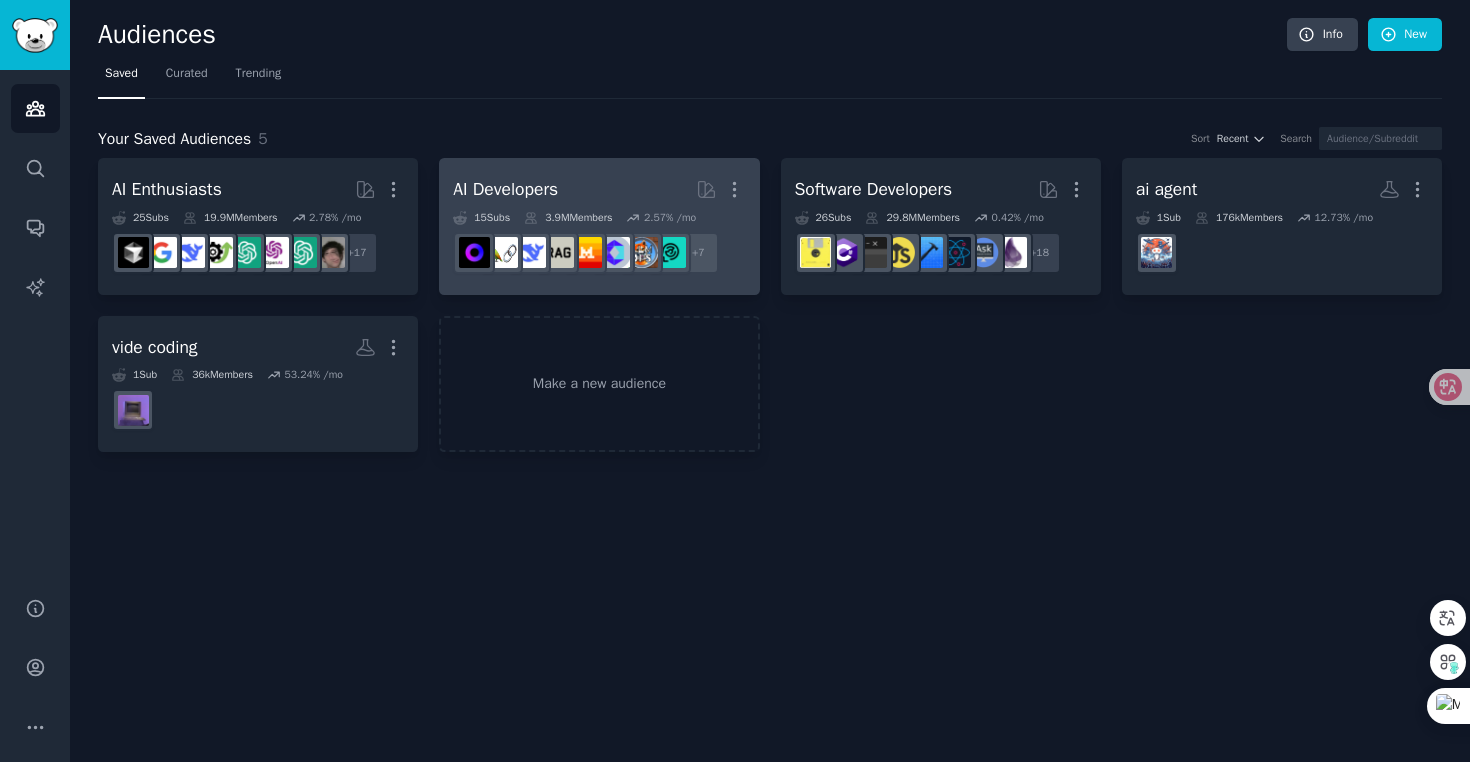 click on "AI Developers" at bounding box center [505, 189] 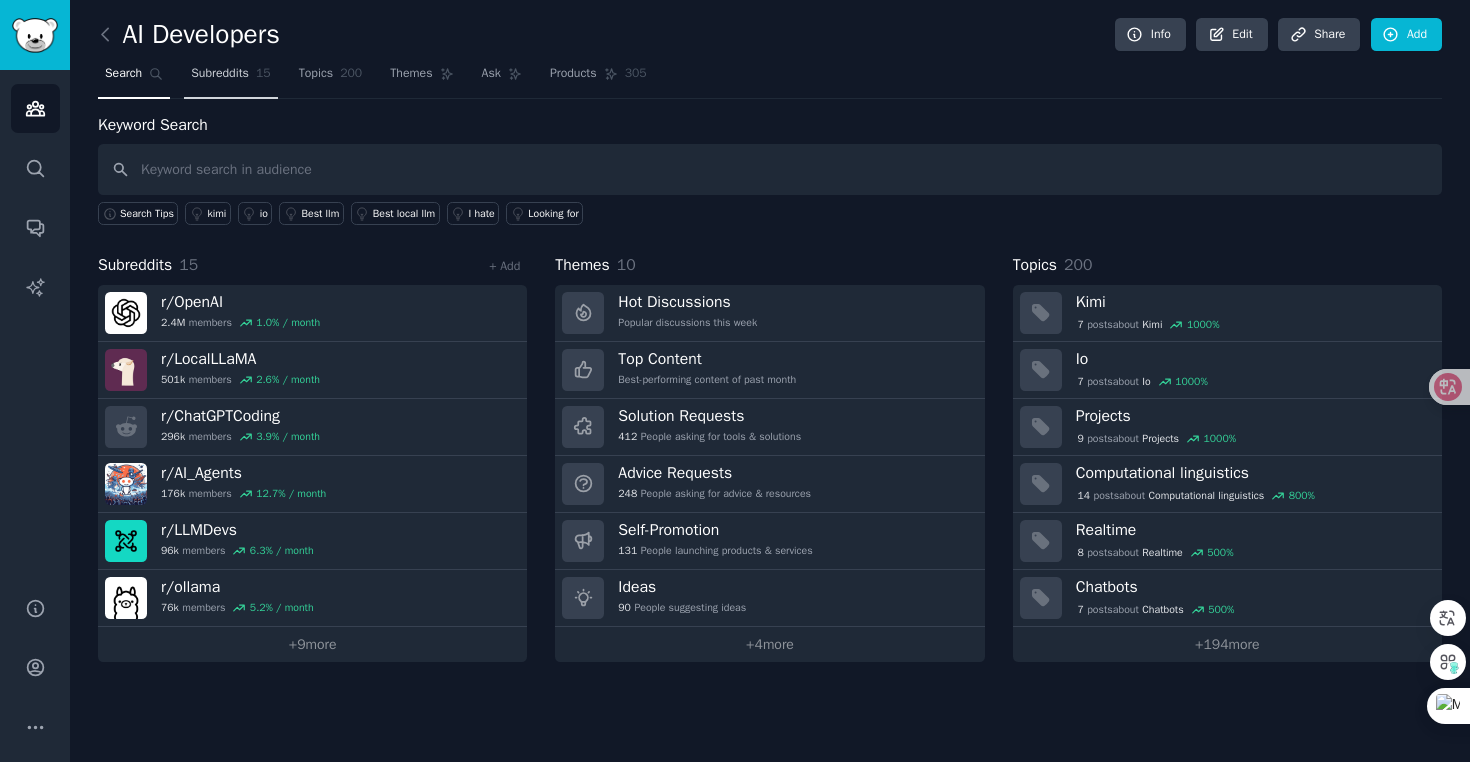 click on "Subreddits" at bounding box center (220, 74) 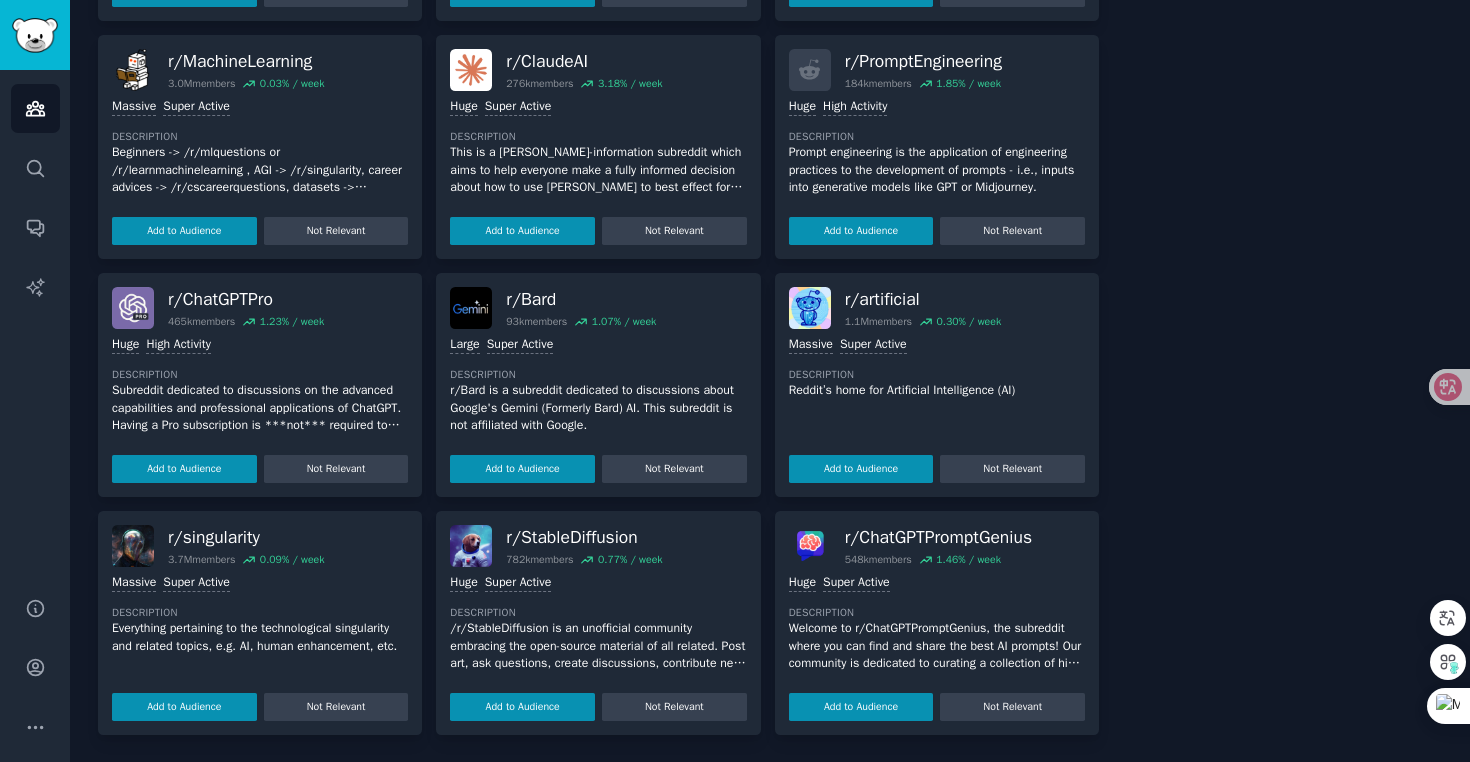 scroll, scrollTop: 0, scrollLeft: 0, axis: both 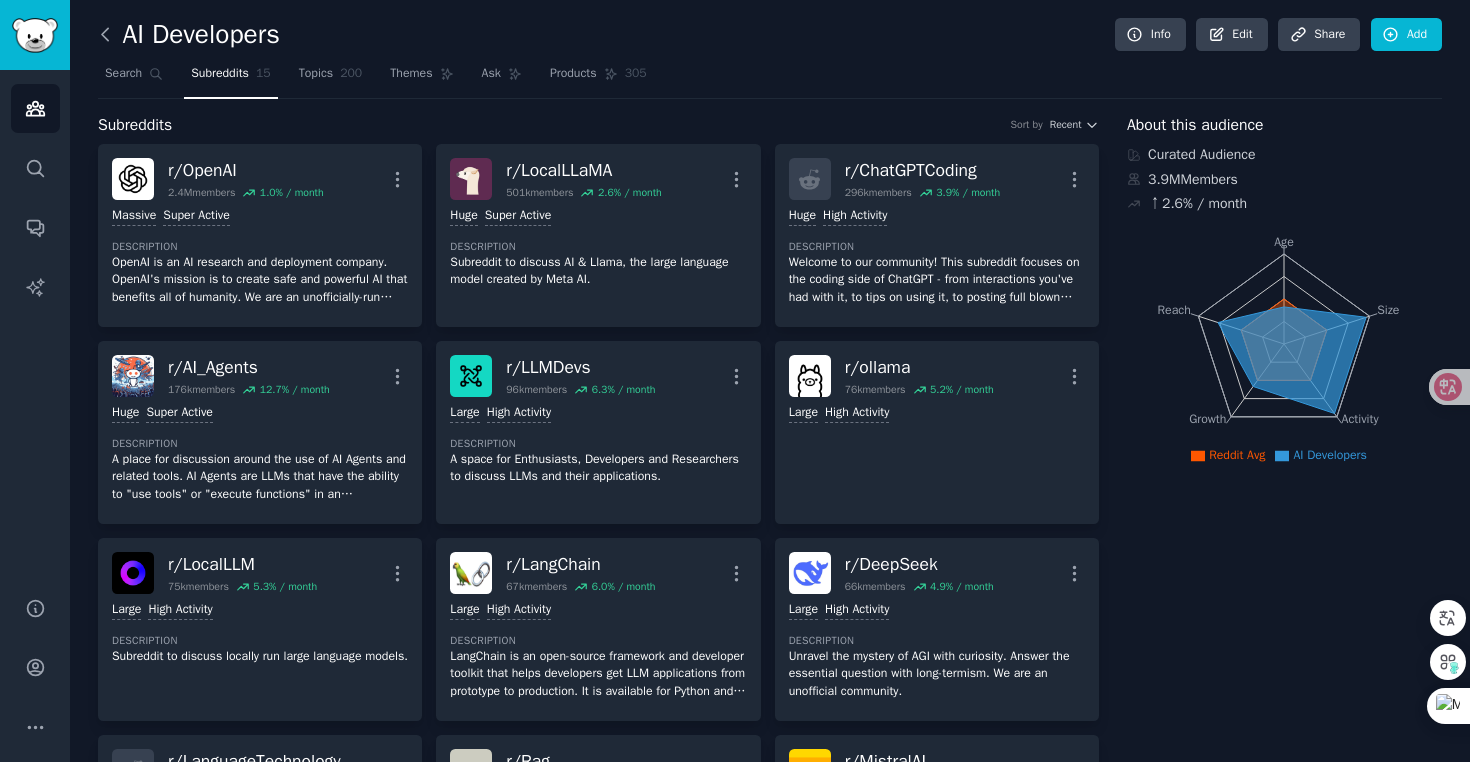 click 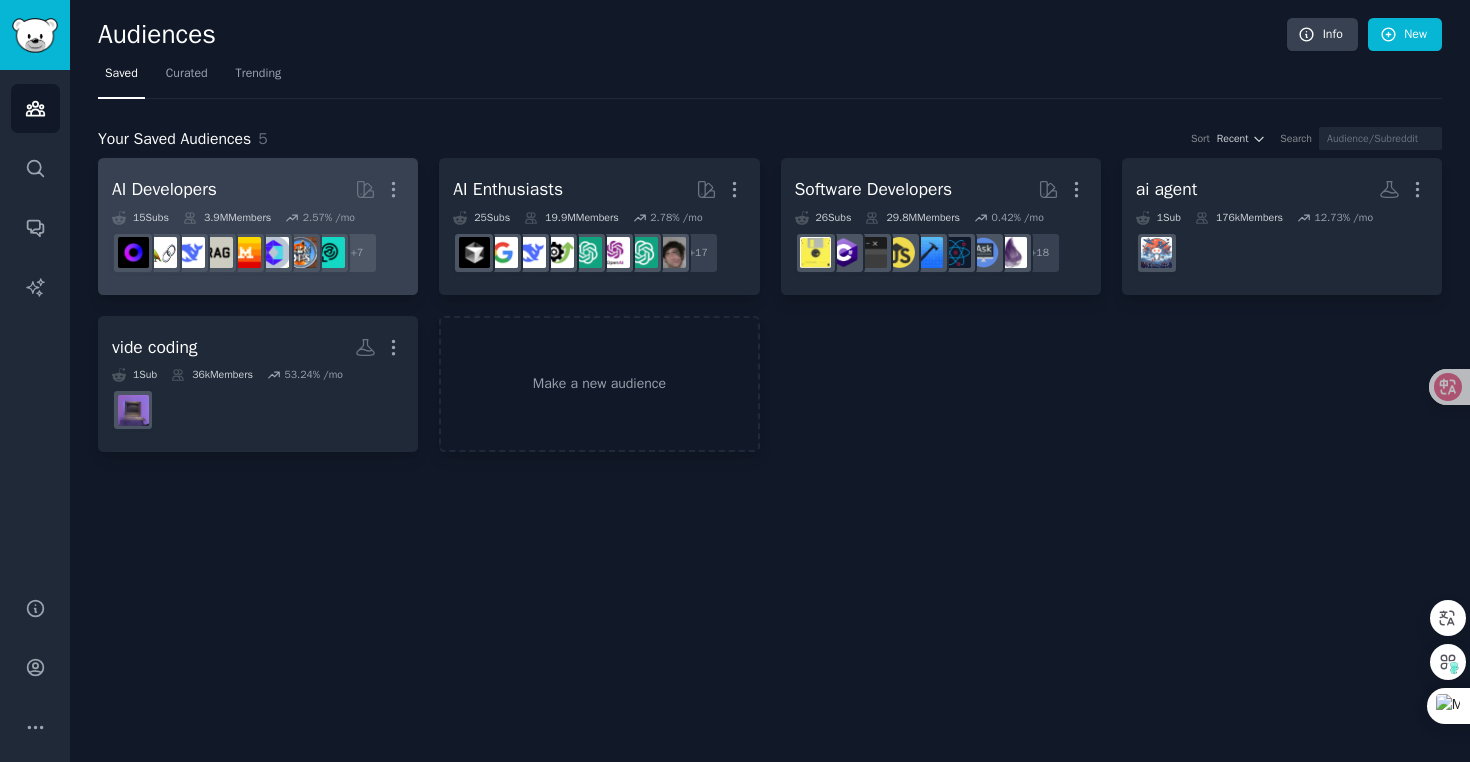 click on "AI Developers More" at bounding box center (258, 189) 